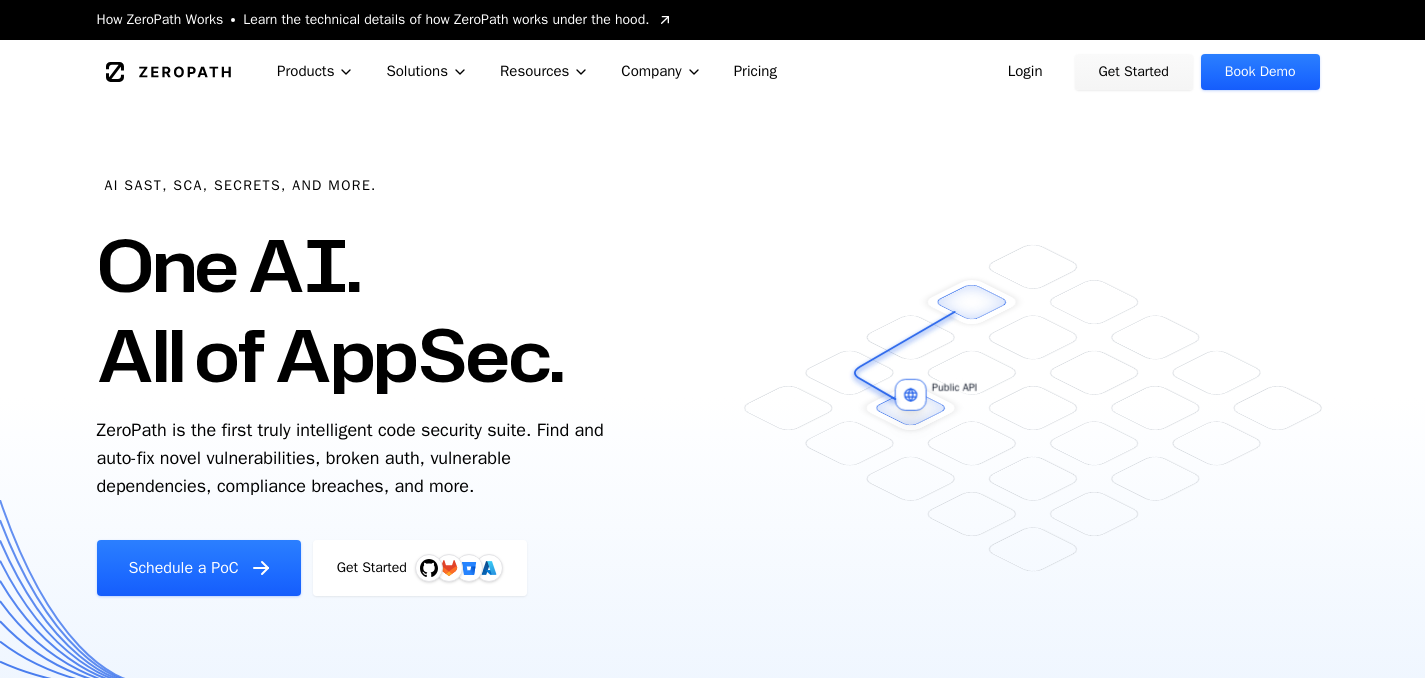 scroll, scrollTop: 0, scrollLeft: 0, axis: both 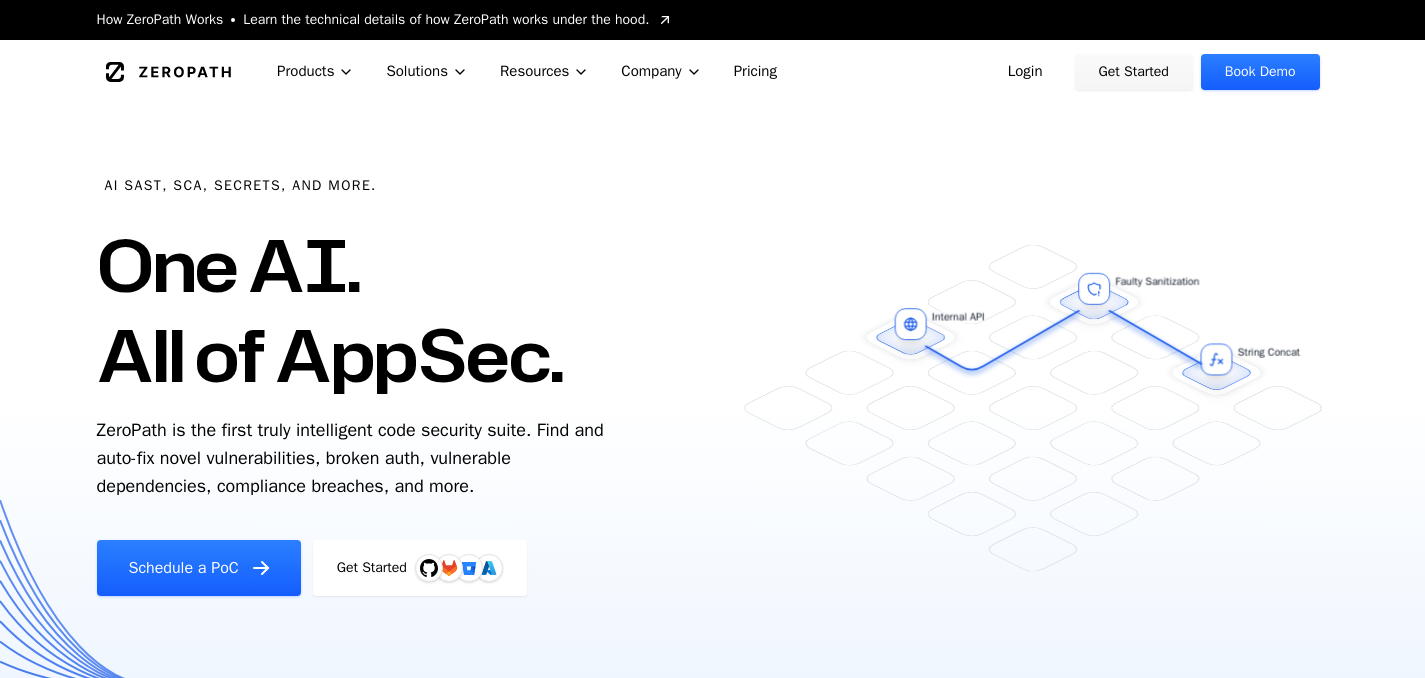 click on "Login" at bounding box center (1025, 72) 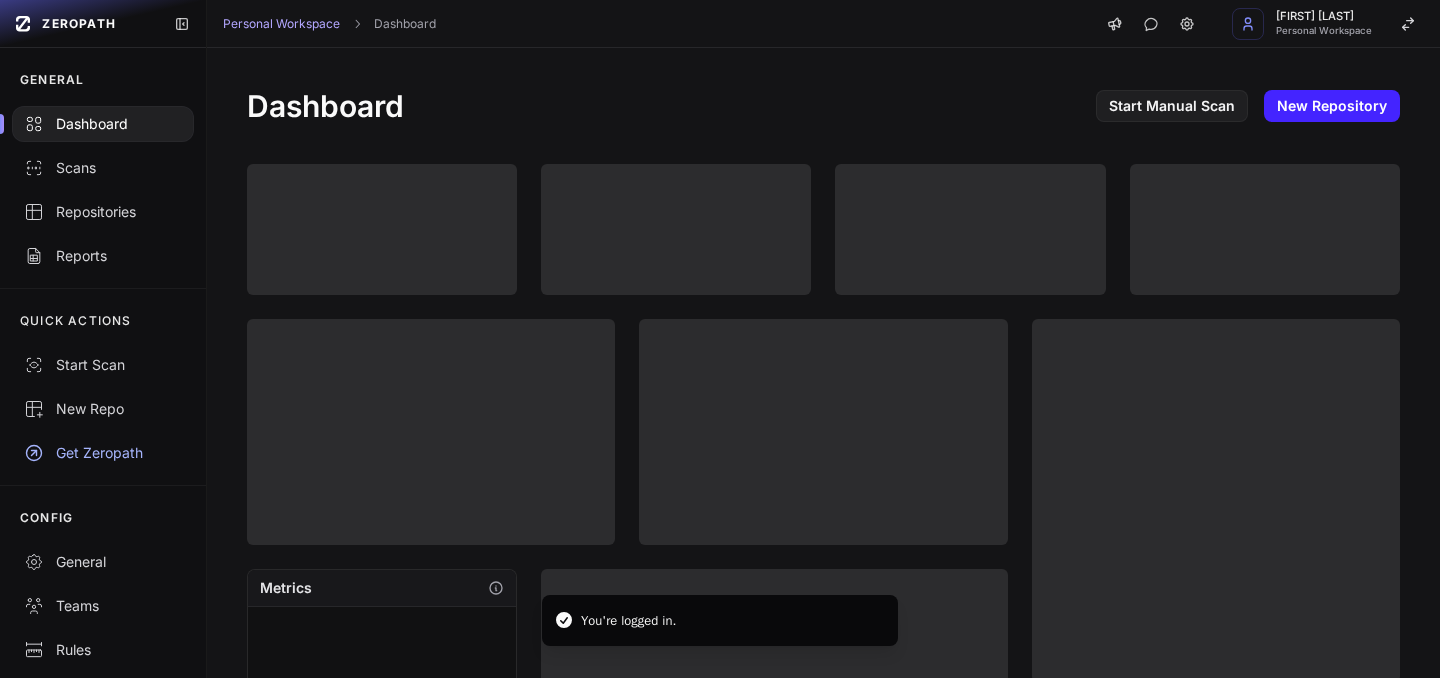 scroll, scrollTop: 0, scrollLeft: 0, axis: both 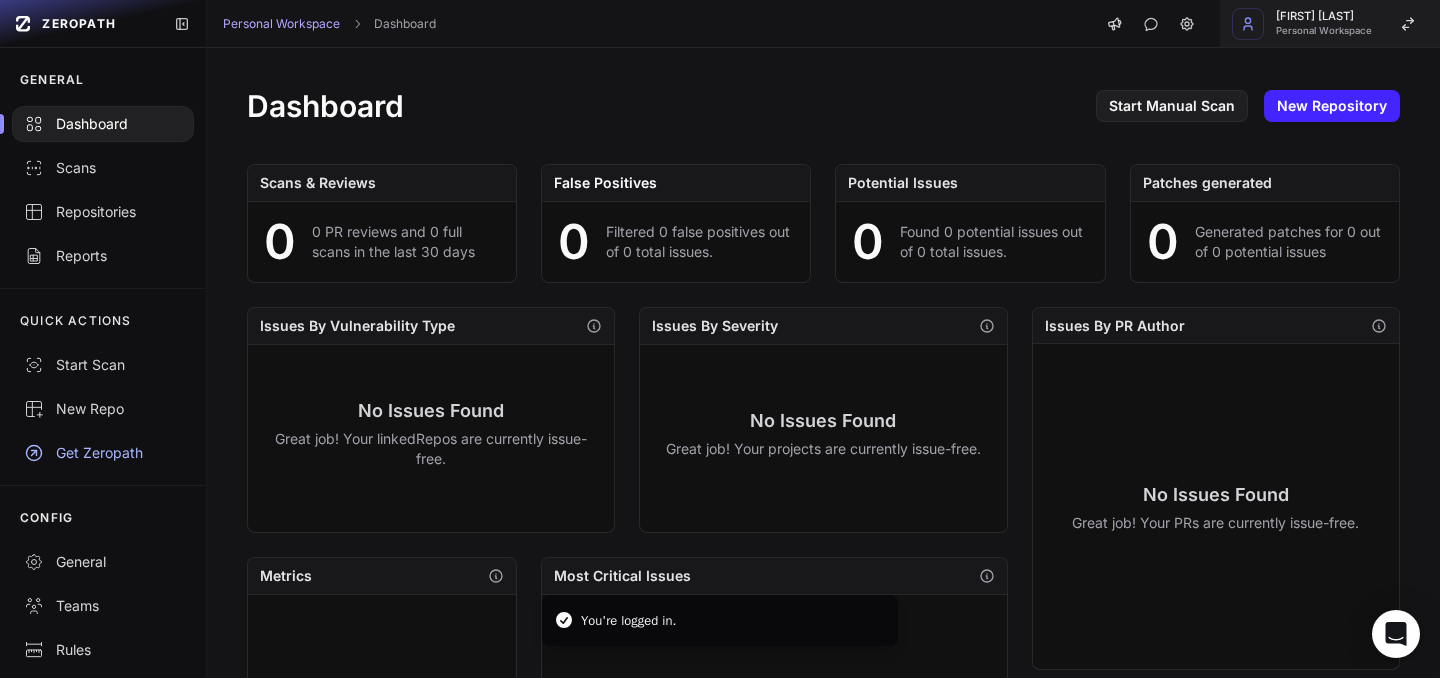 click on "[FIRST] [LAST]" at bounding box center (1324, 16) 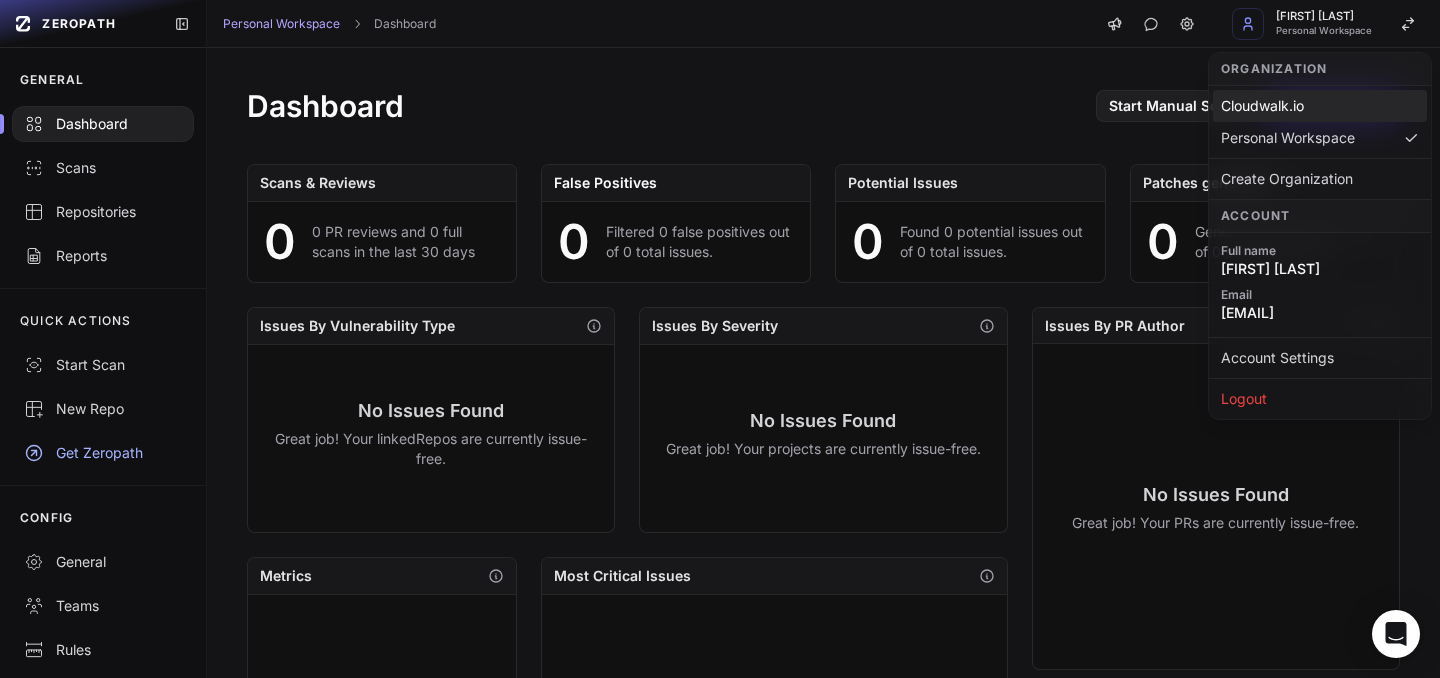 click on "Cloudwalk.io" at bounding box center [1320, 106] 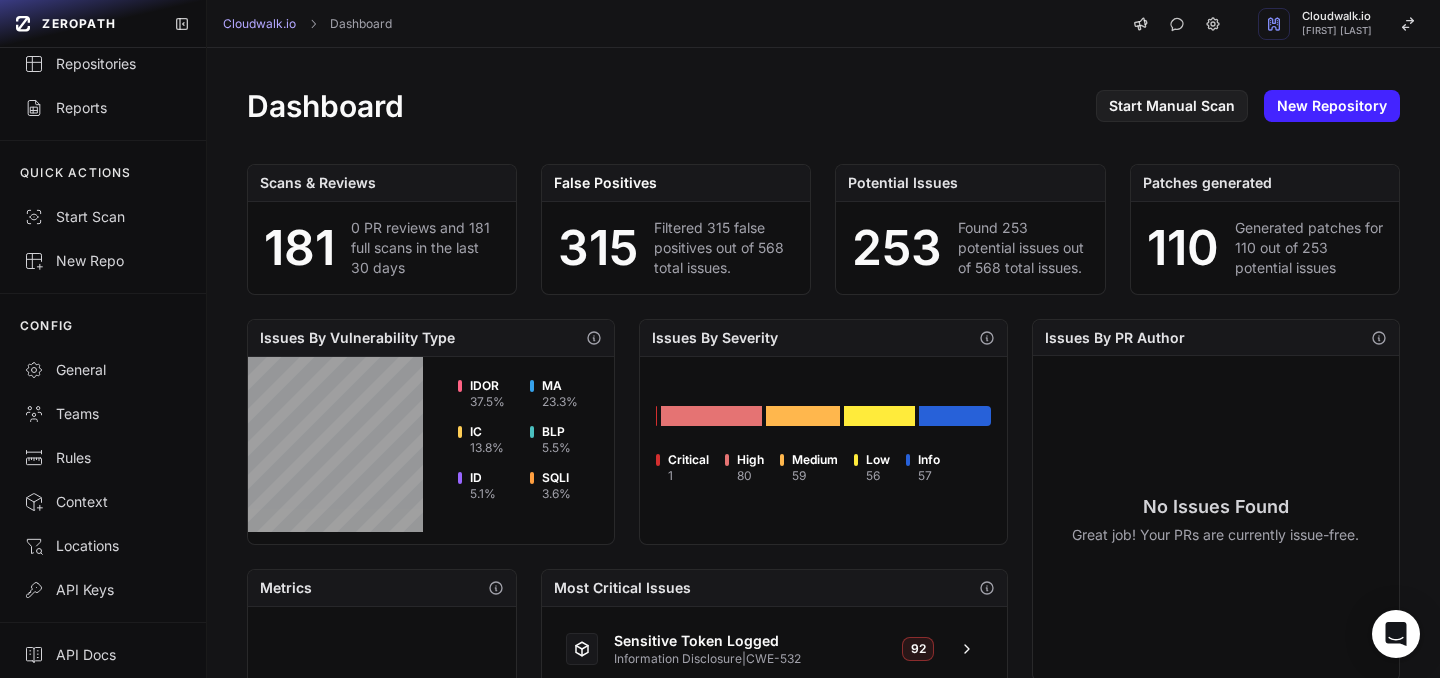 scroll, scrollTop: 157, scrollLeft: 0, axis: vertical 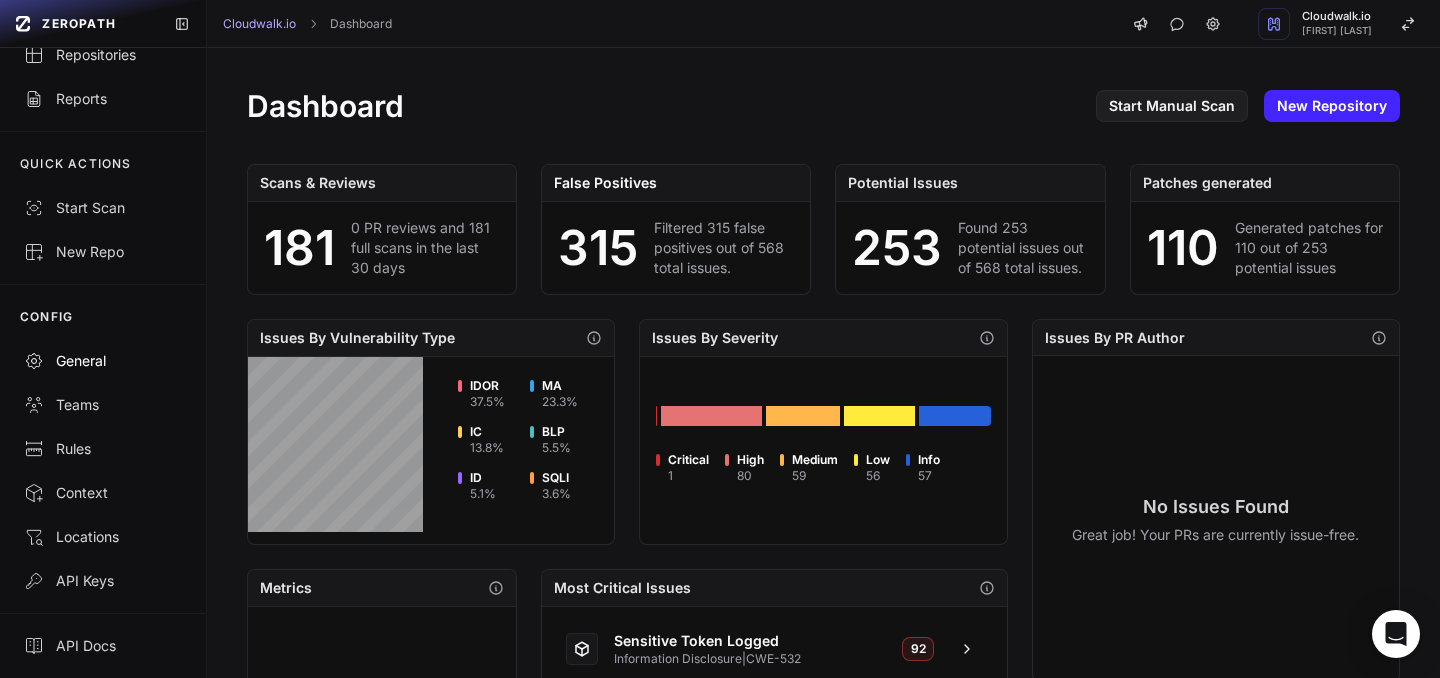click on "General" at bounding box center [103, 361] 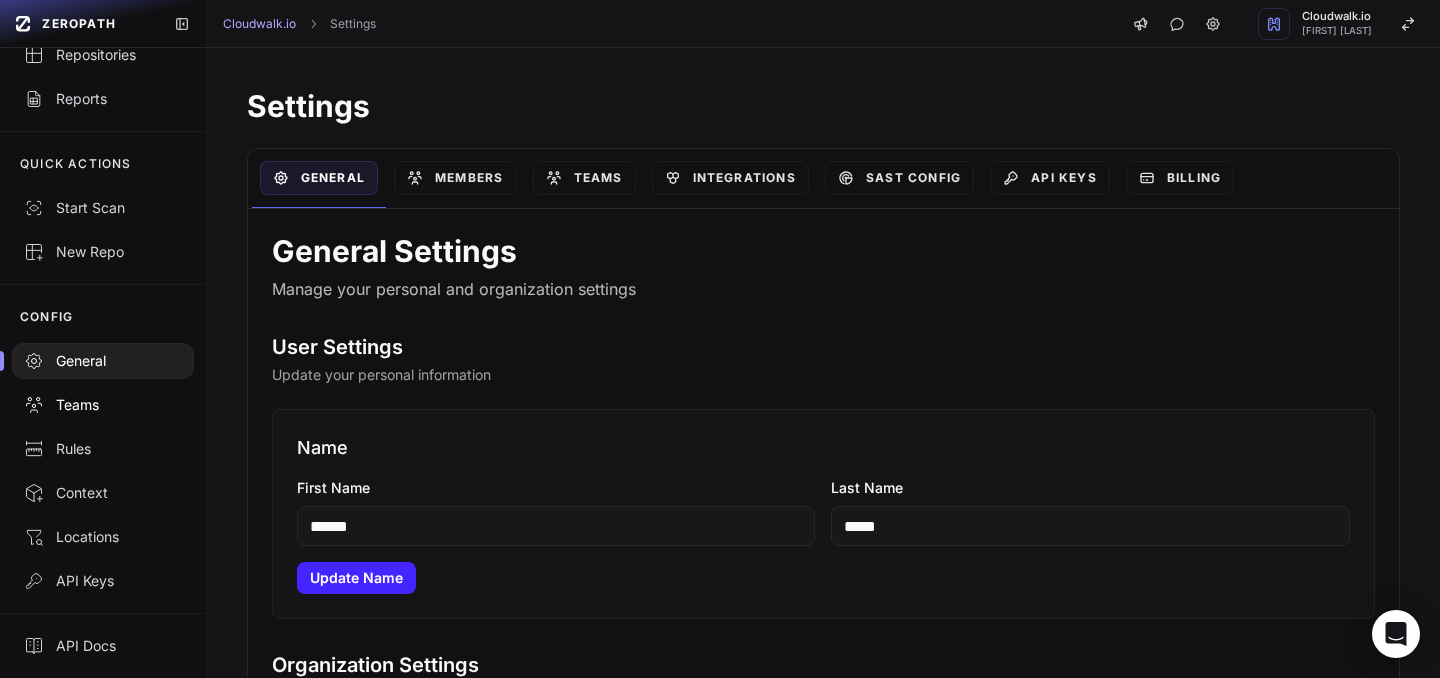click on "Teams" at bounding box center [103, 405] 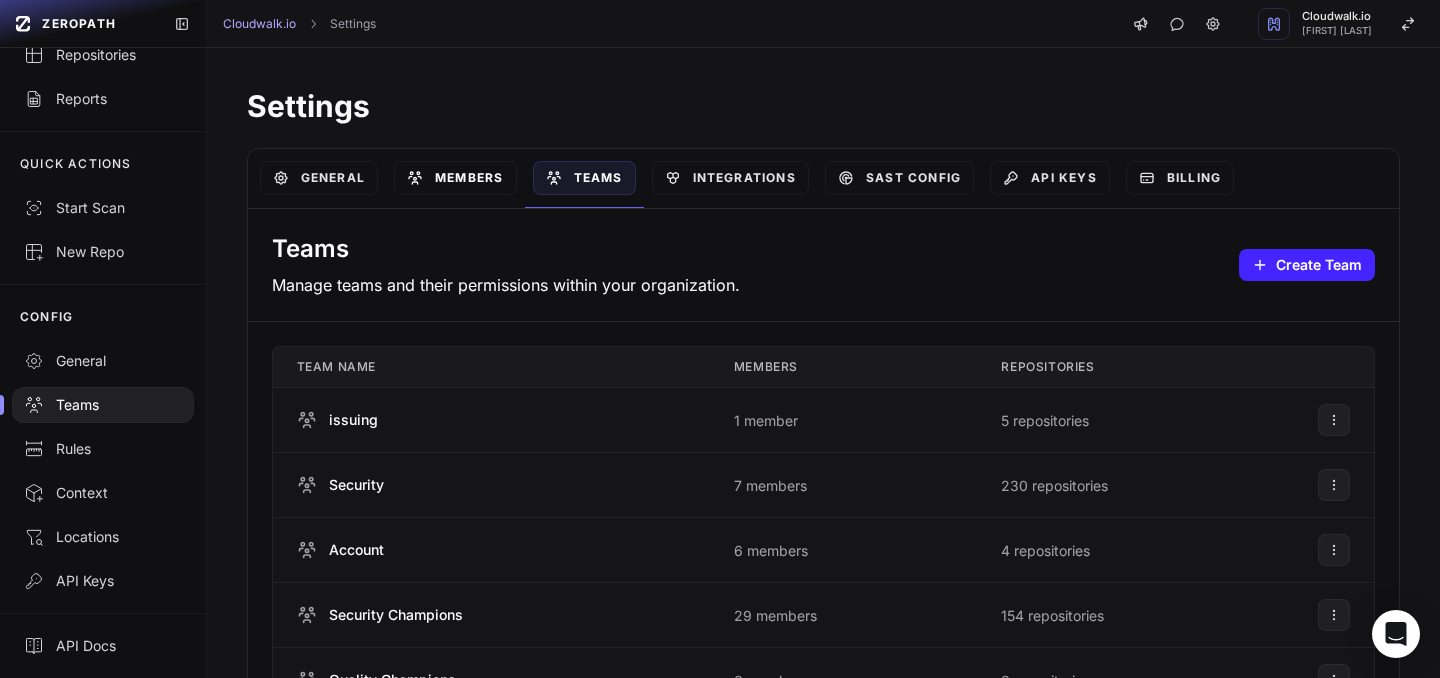 click on "Members" at bounding box center [455, 178] 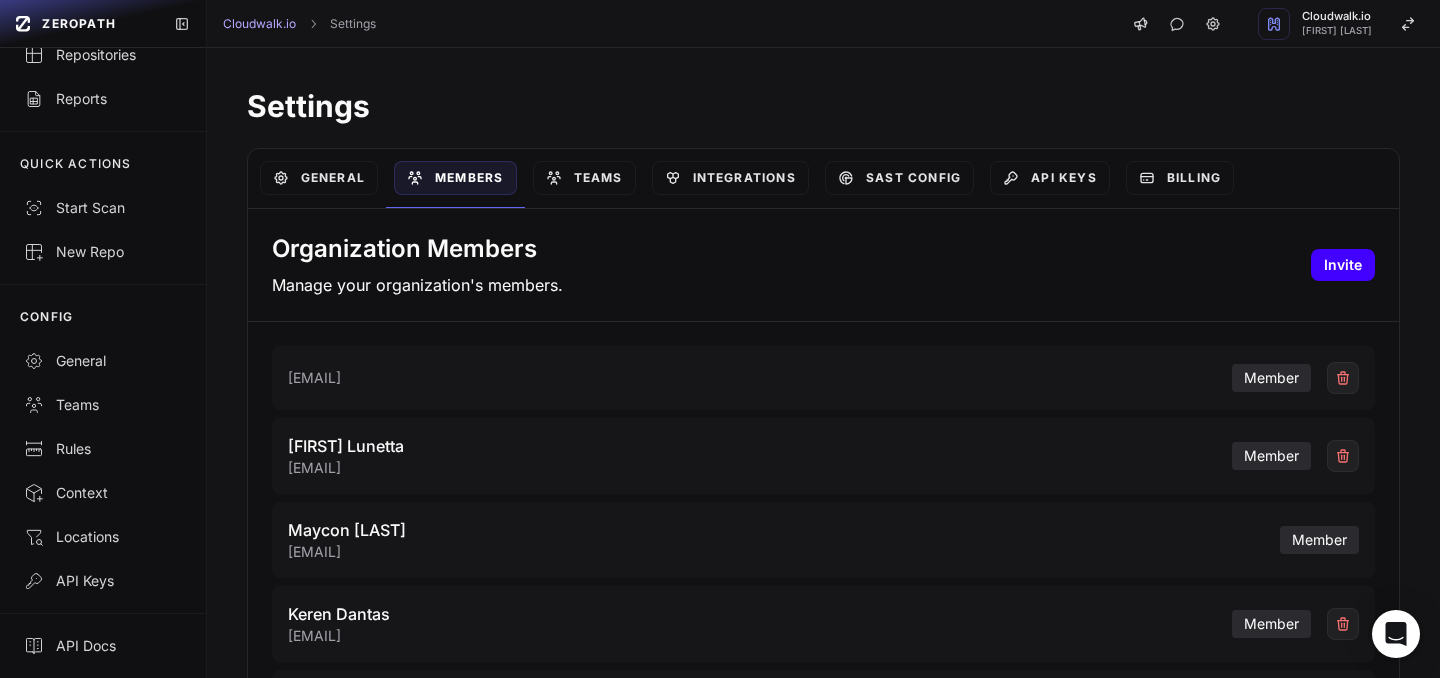 click on "Invite" at bounding box center (1343, 265) 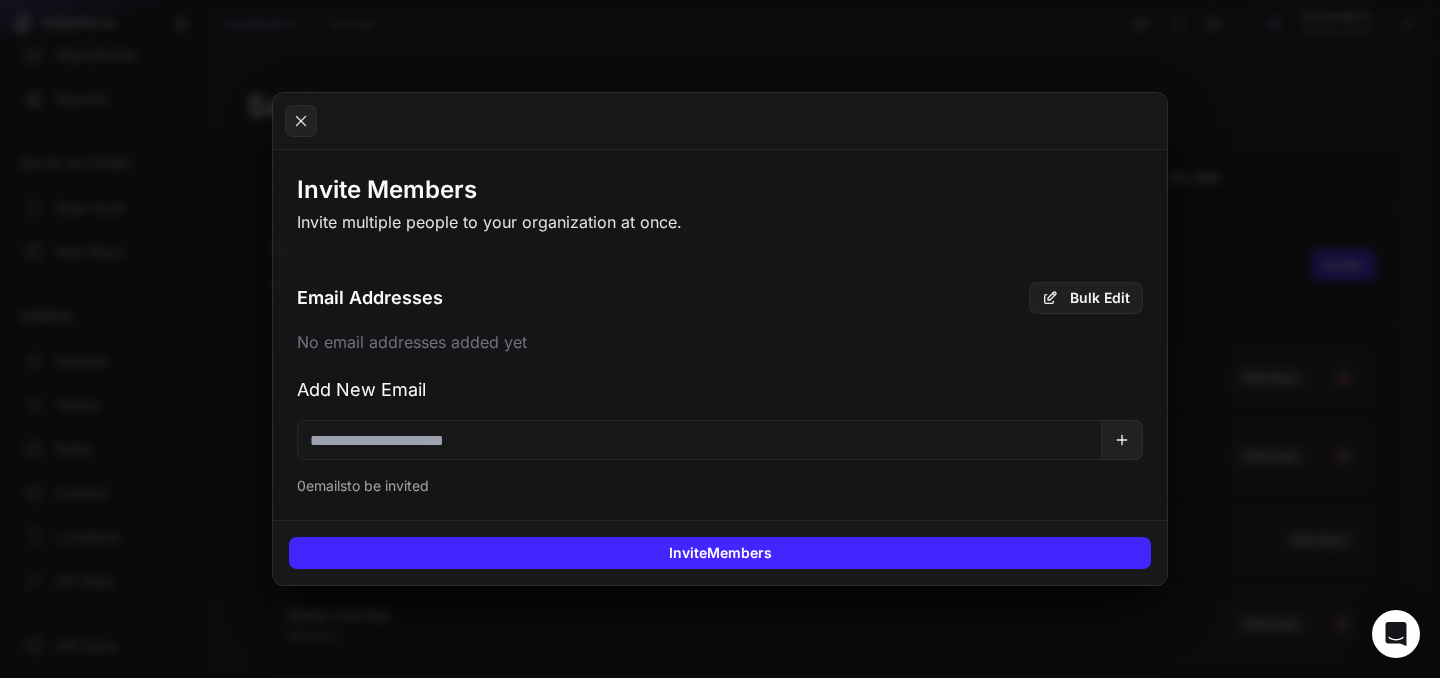 click at bounding box center (699, 440) 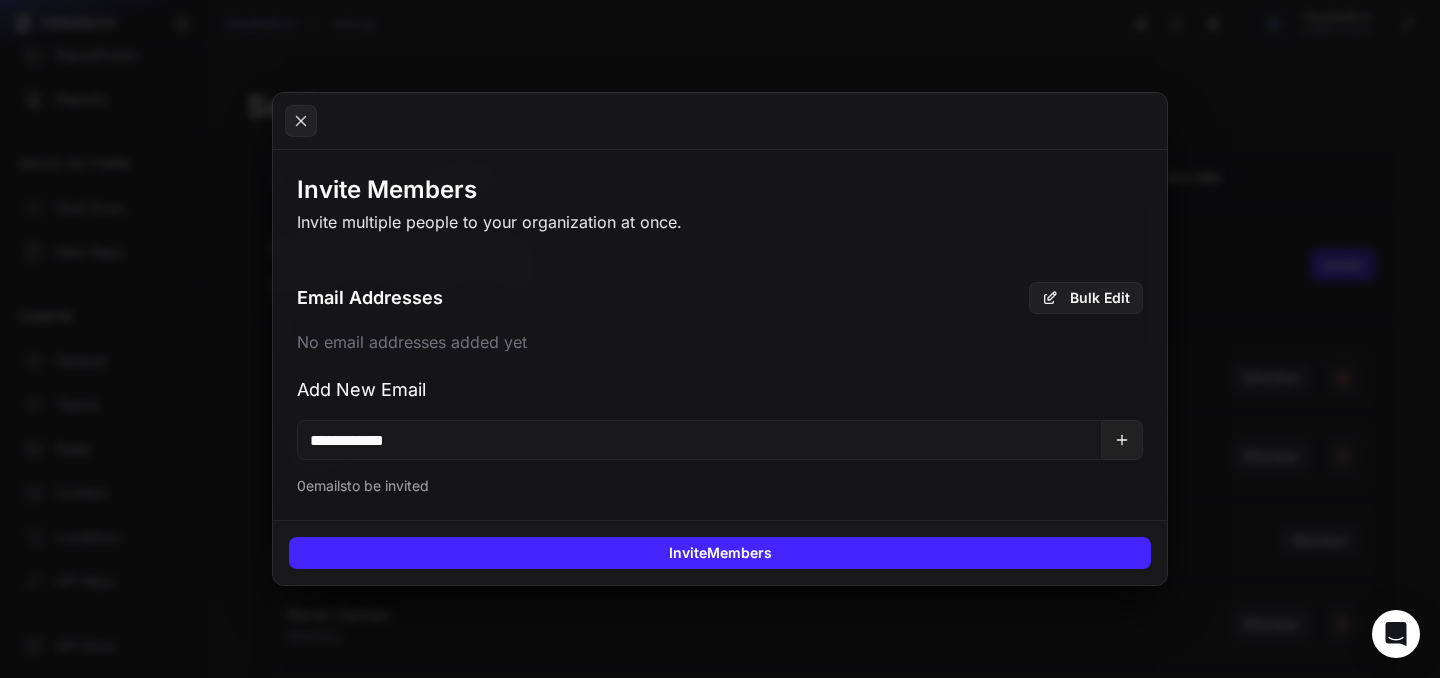 click on "**********" at bounding box center (699, 440) 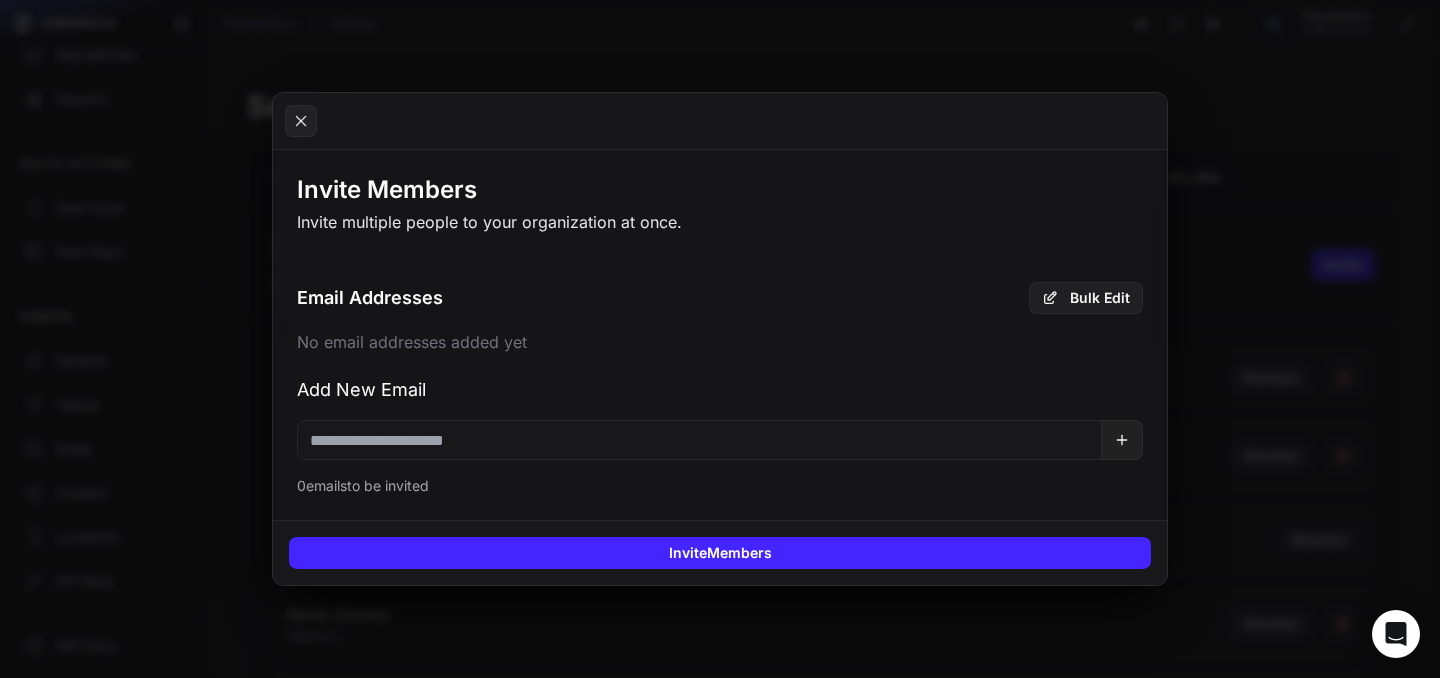 paste on "**********" 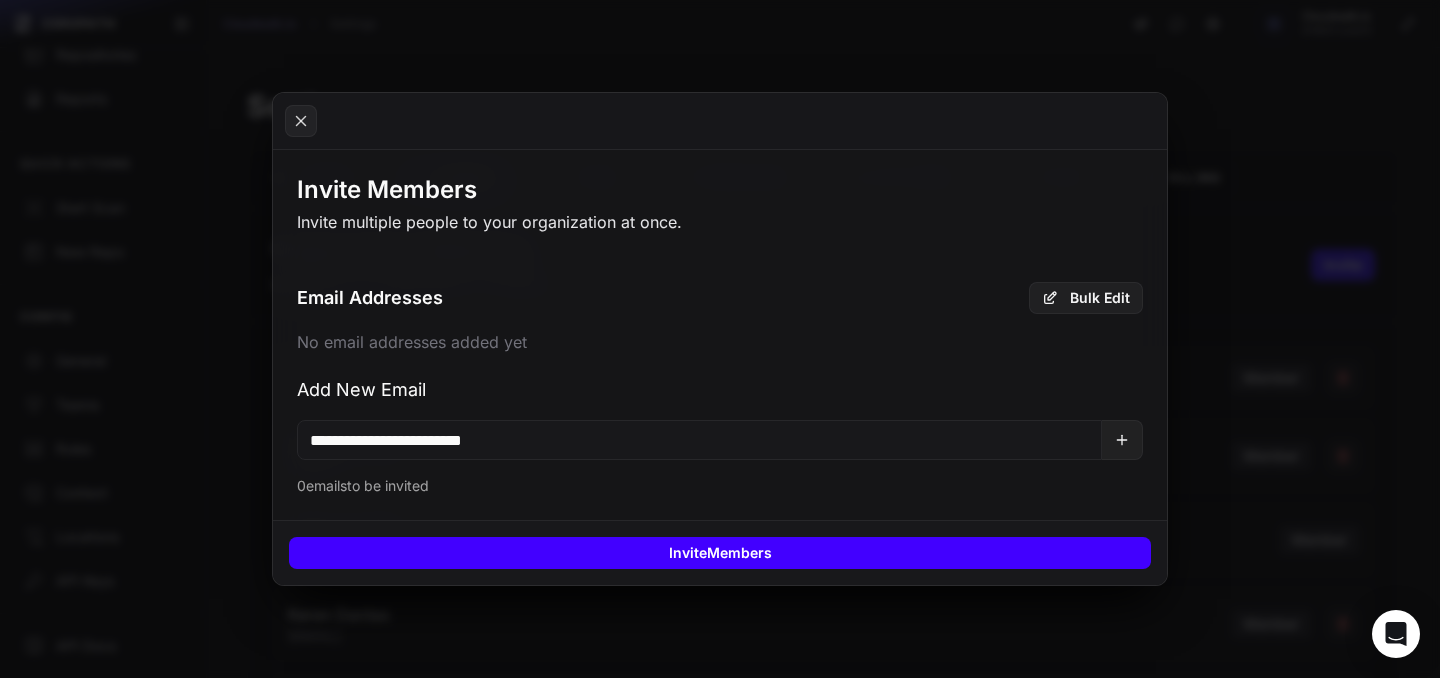 type on "**********" 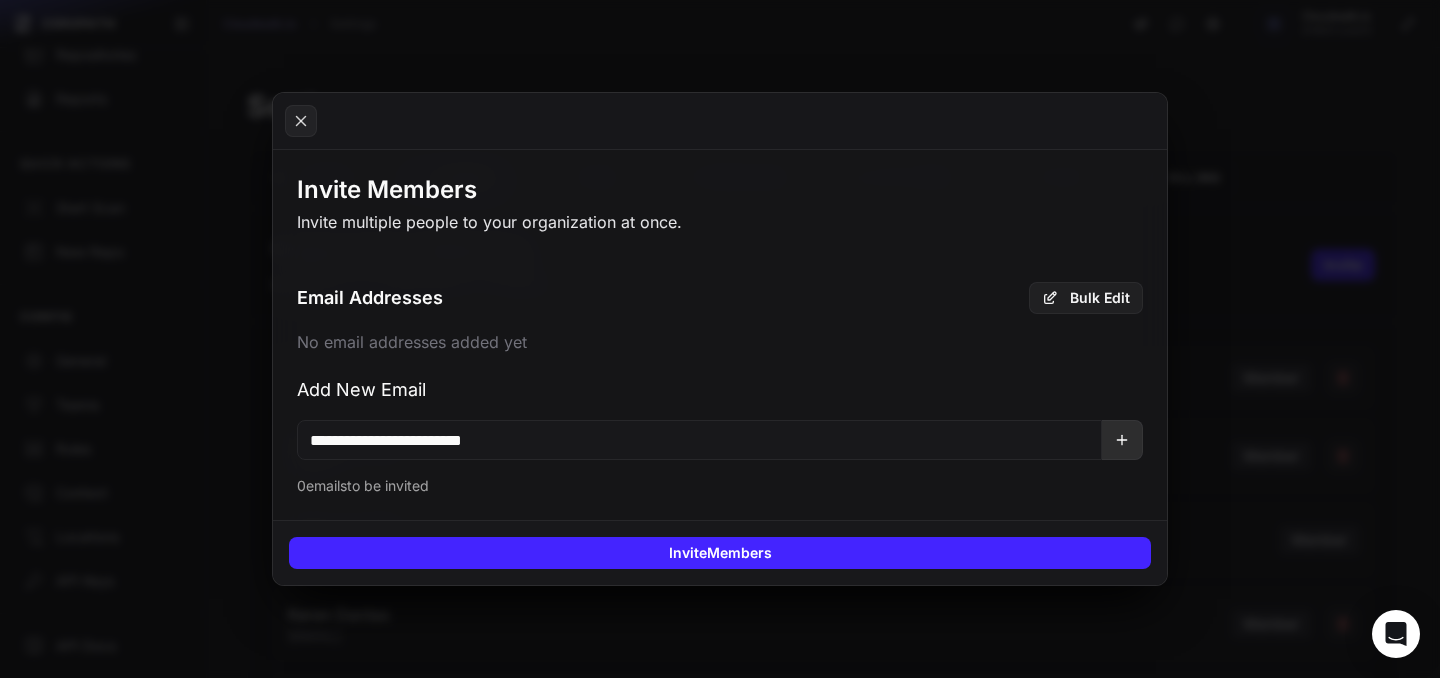 click 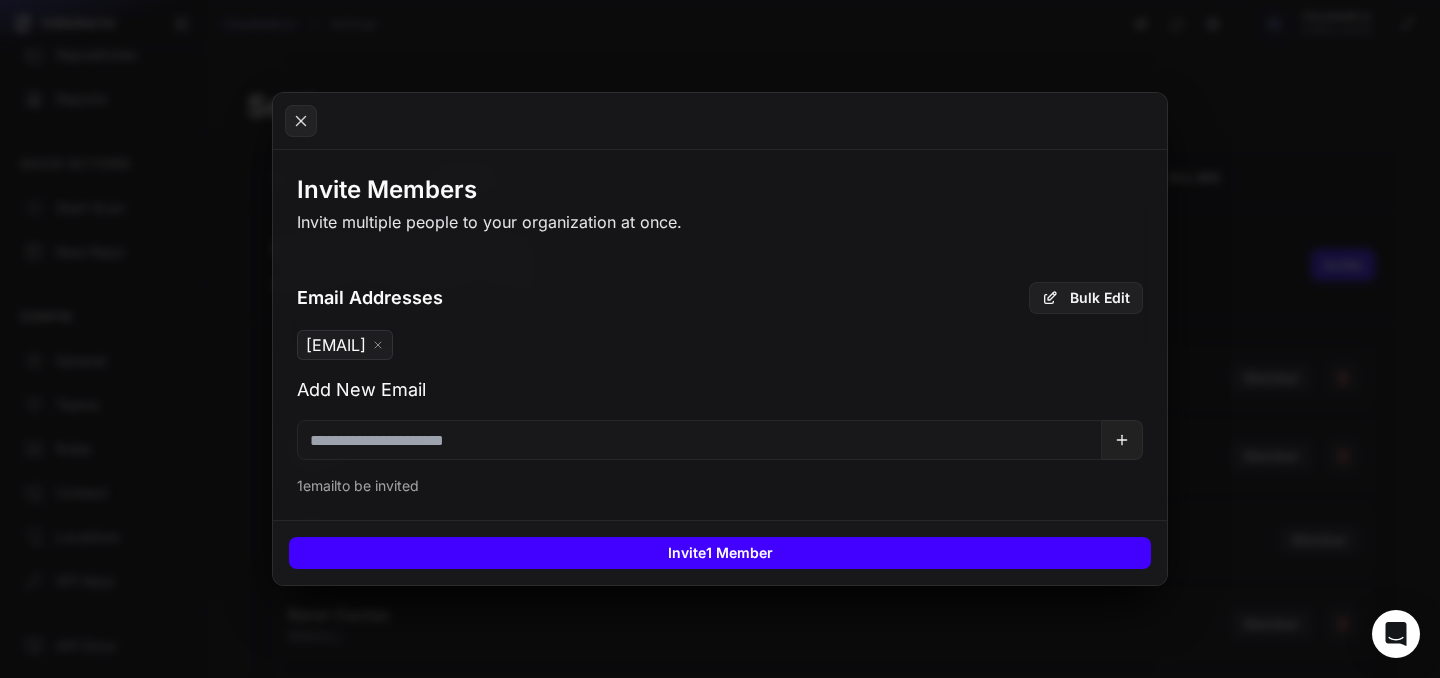 click on "Invite  1 Member" at bounding box center [720, 553] 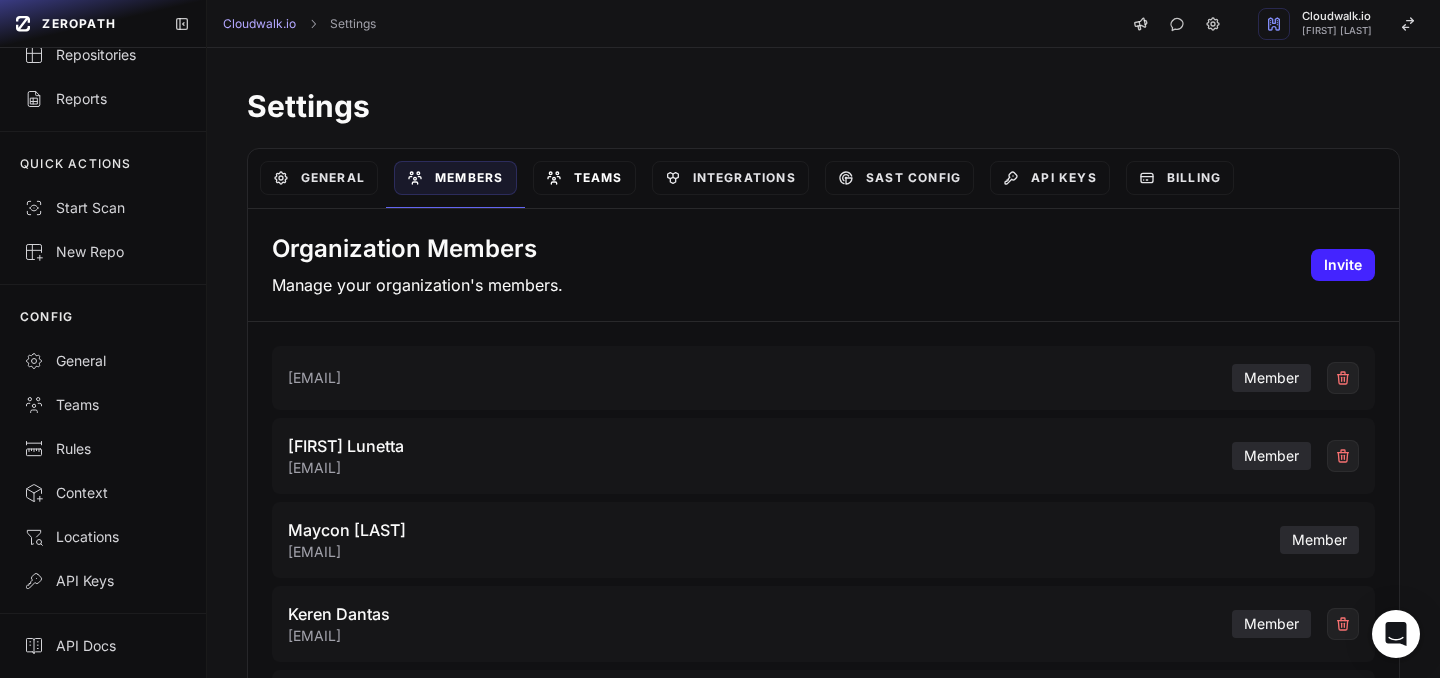 click on "Teams" at bounding box center [584, 178] 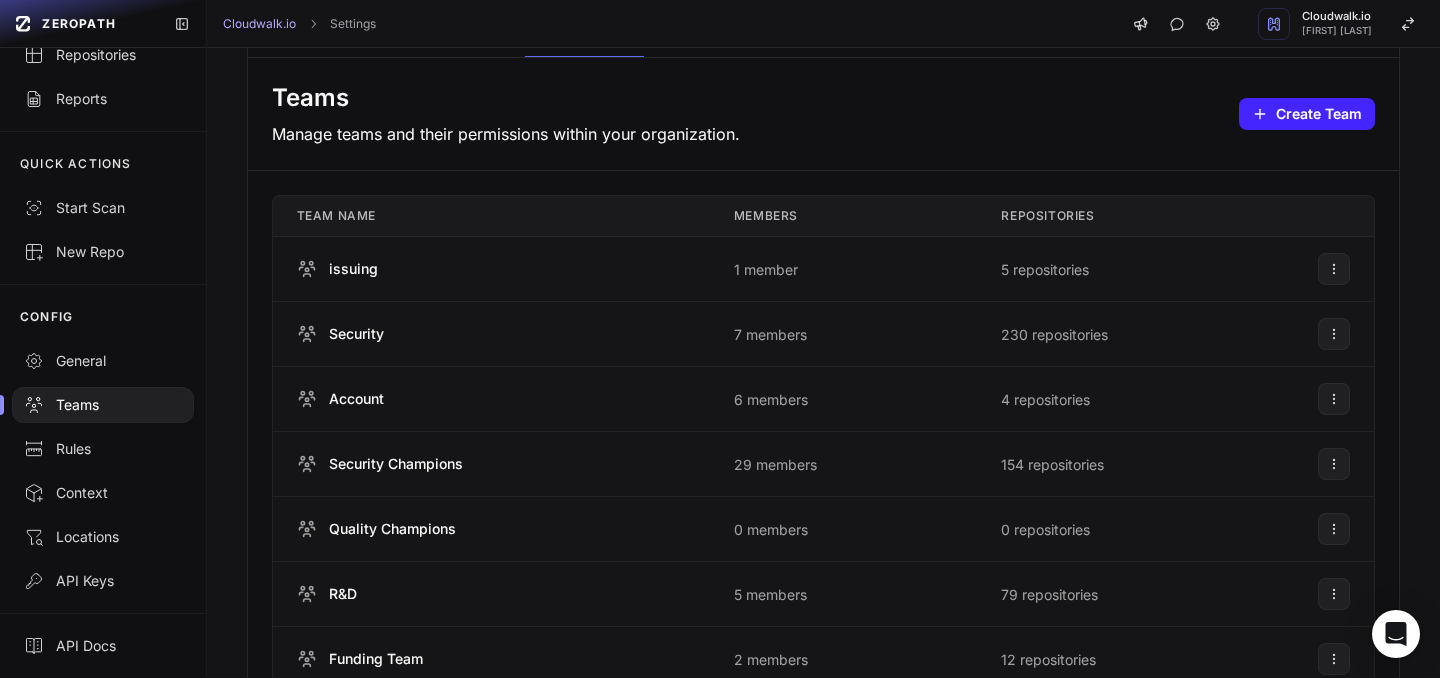 scroll, scrollTop: 149, scrollLeft: 0, axis: vertical 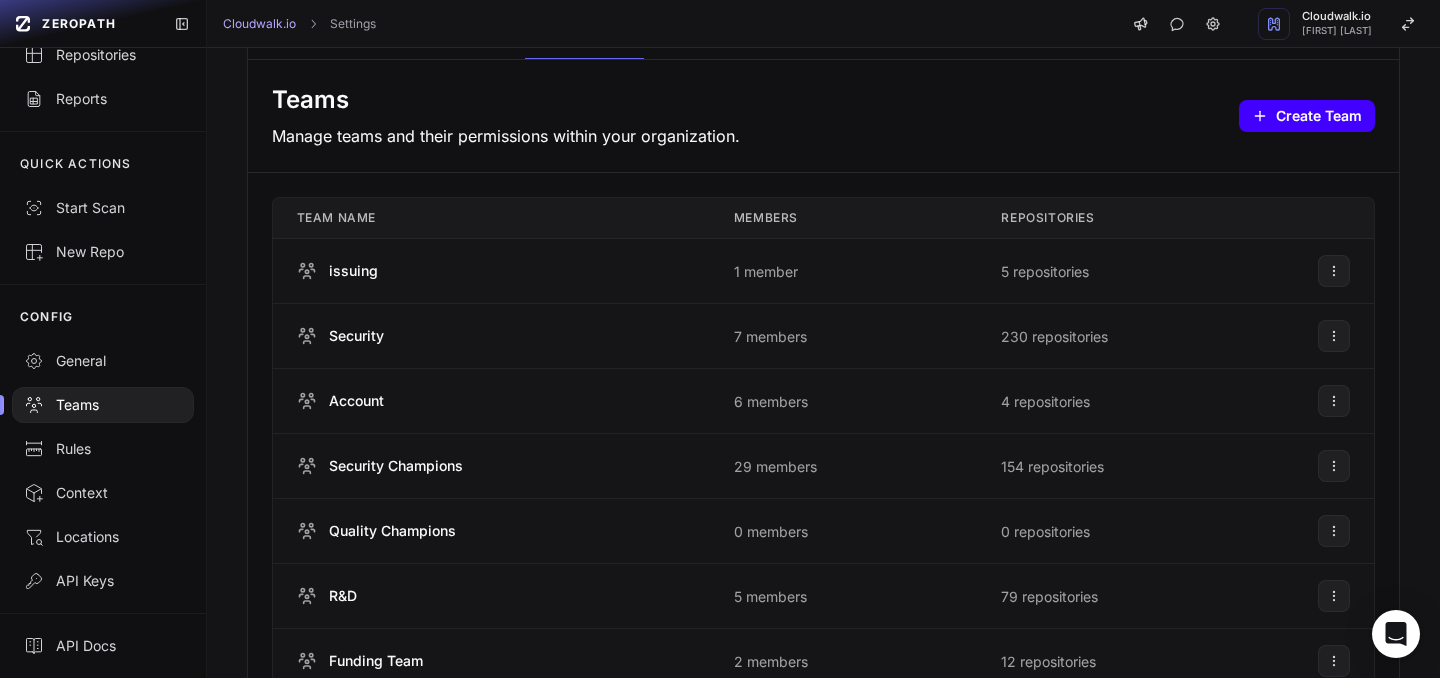click on "Create Team" at bounding box center [1307, 116] 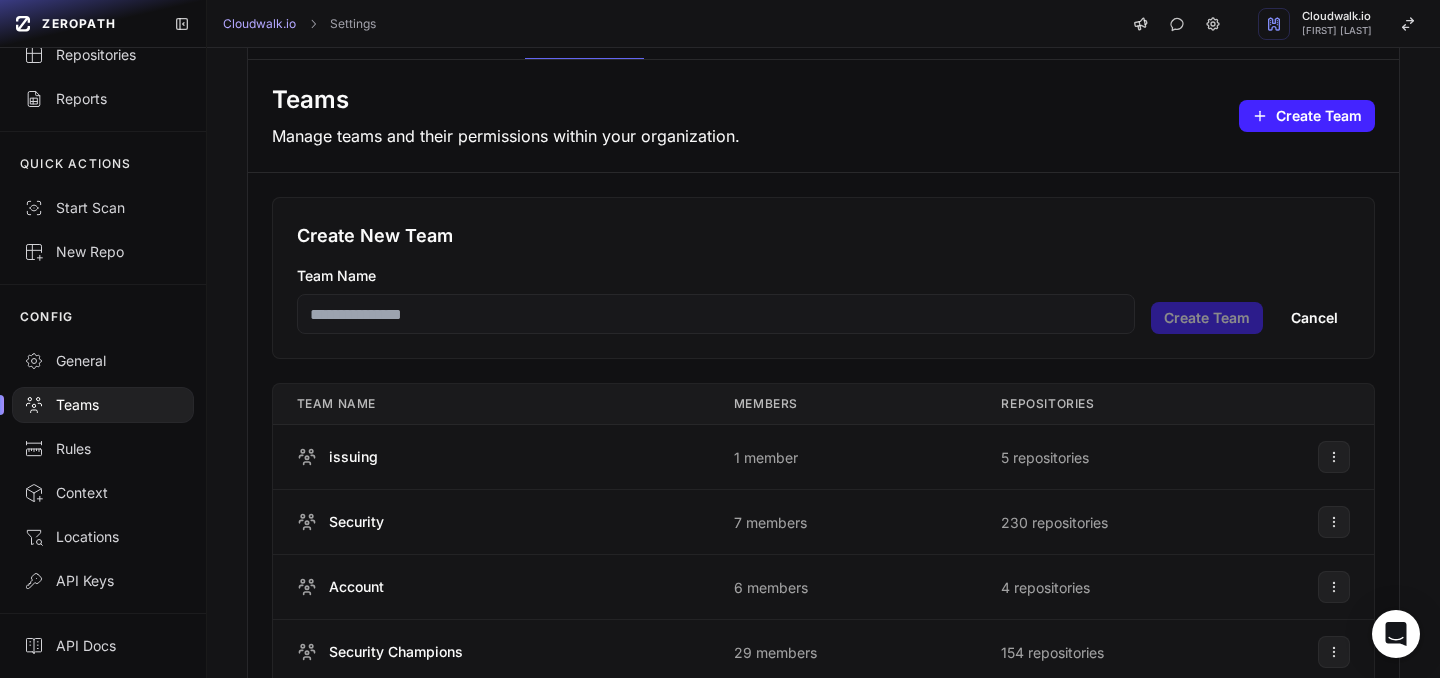 click on "Team Name" at bounding box center [716, 314] 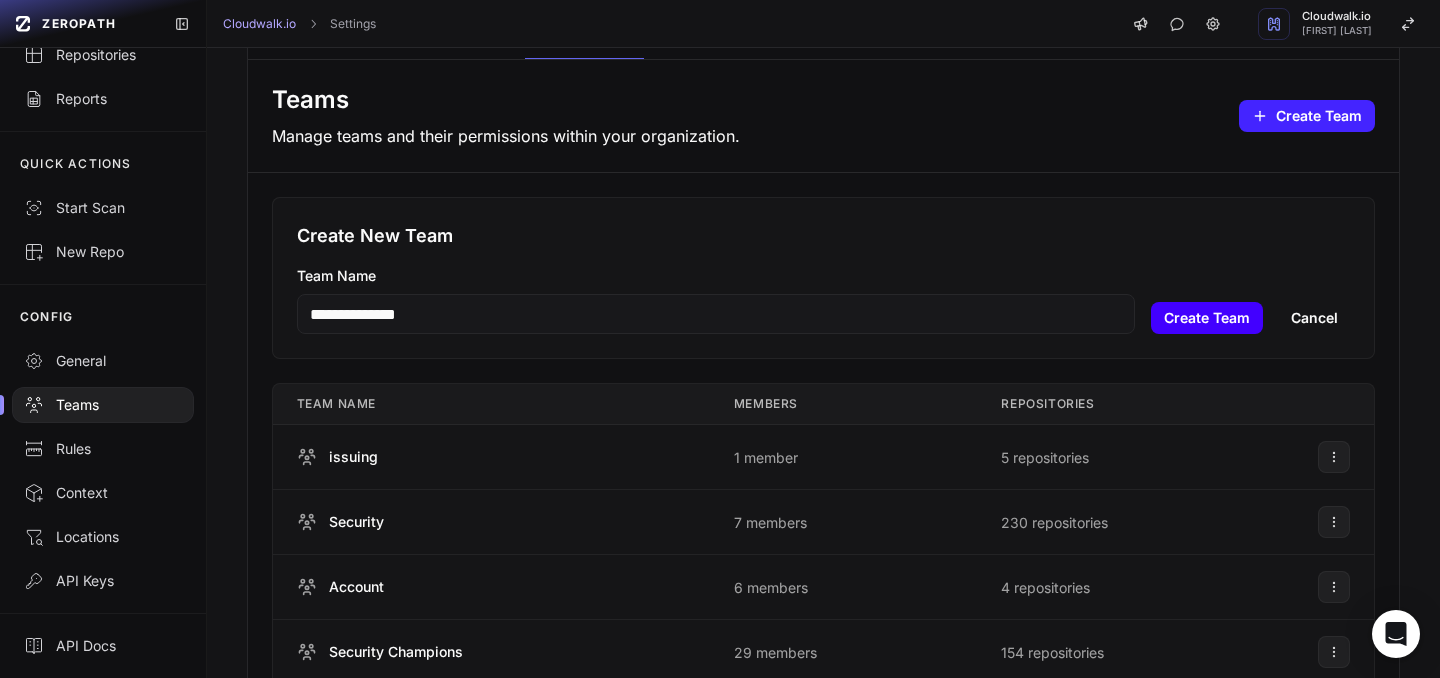 type on "**********" 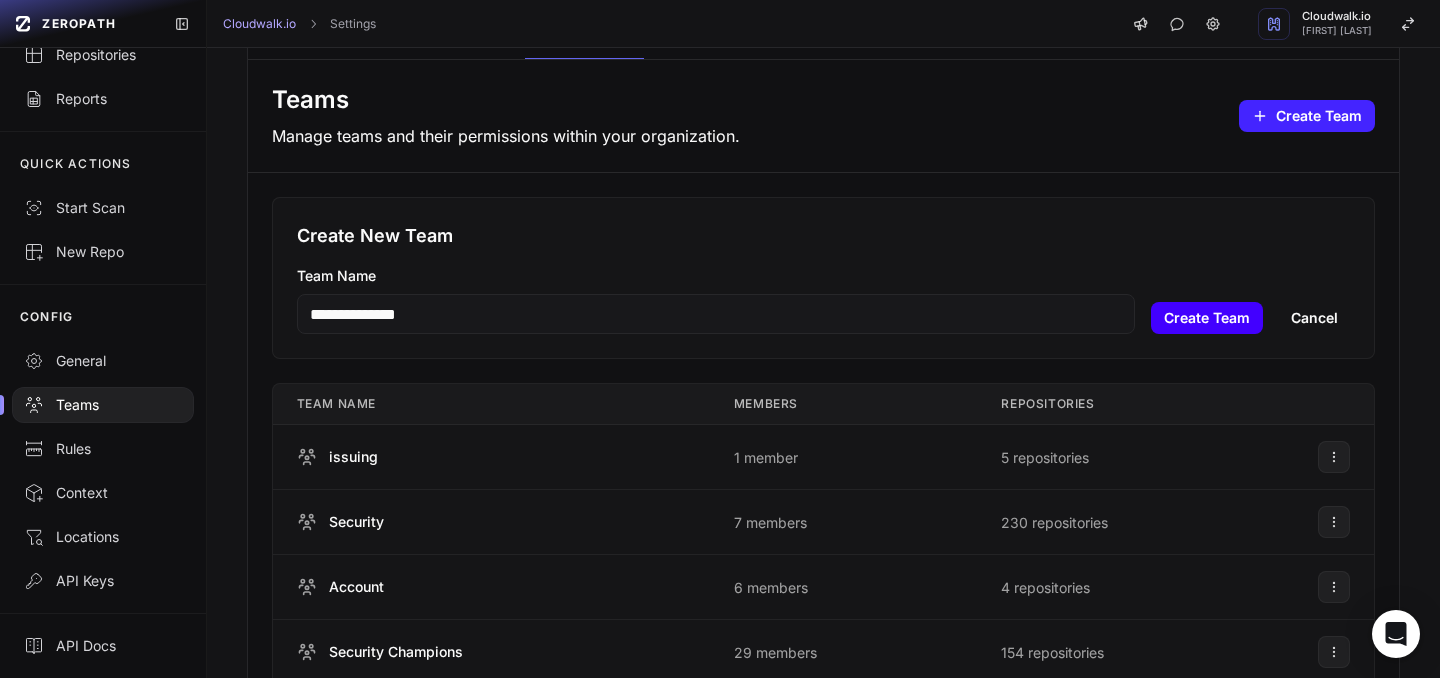 click on "Create Team" at bounding box center [1207, 318] 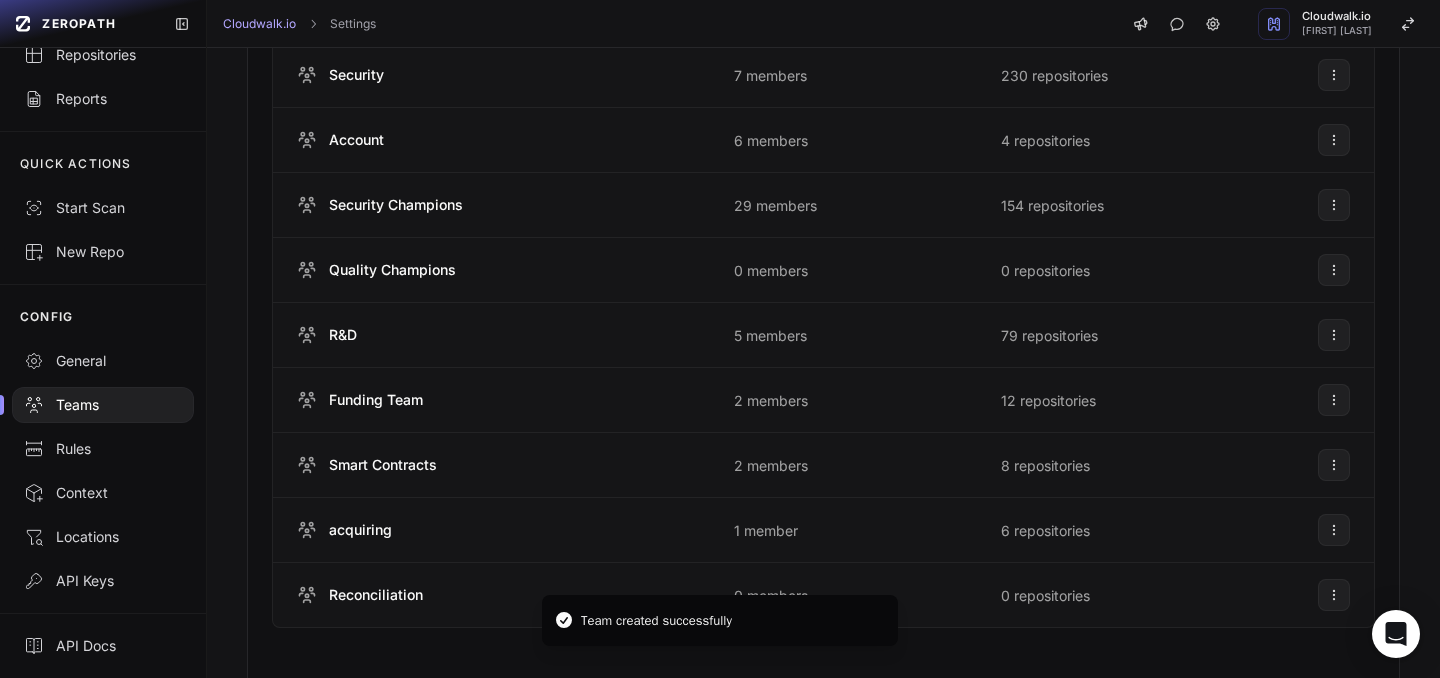 scroll, scrollTop: 445, scrollLeft: 0, axis: vertical 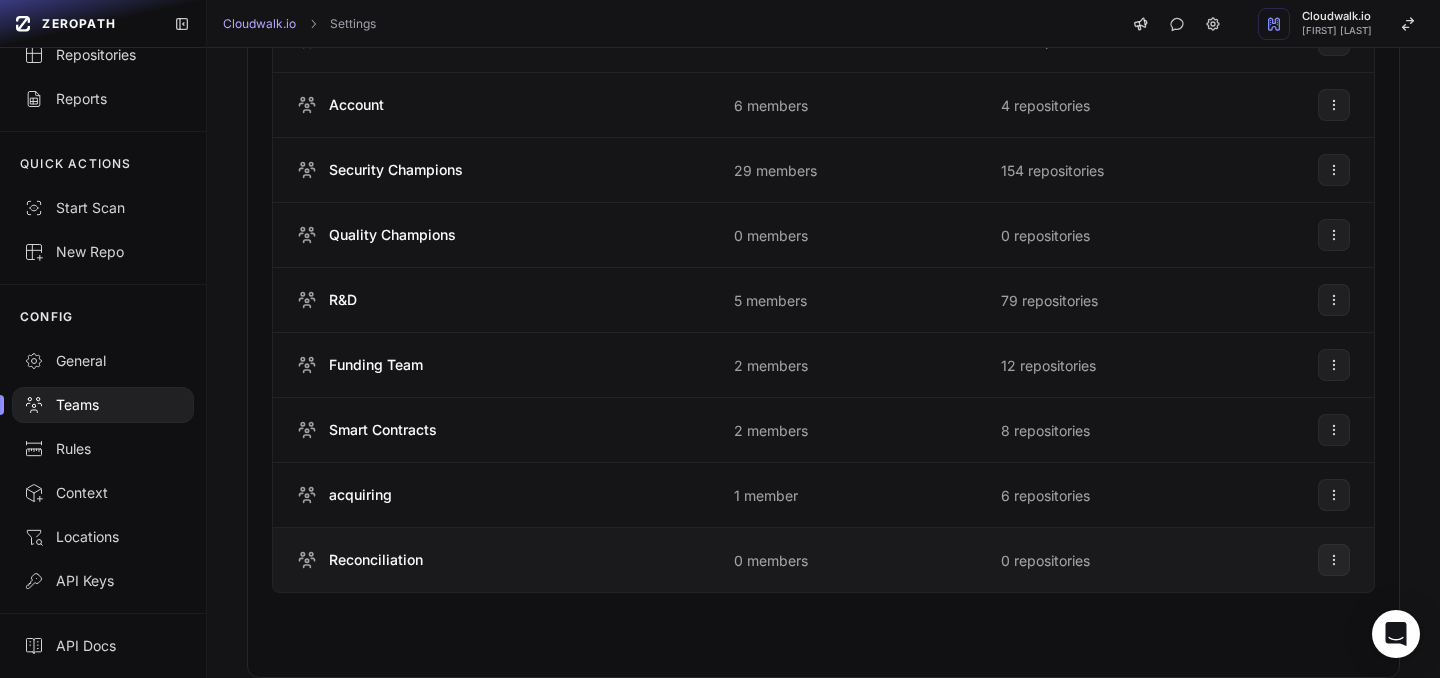 click on "Reconciliation" at bounding box center [491, 560] 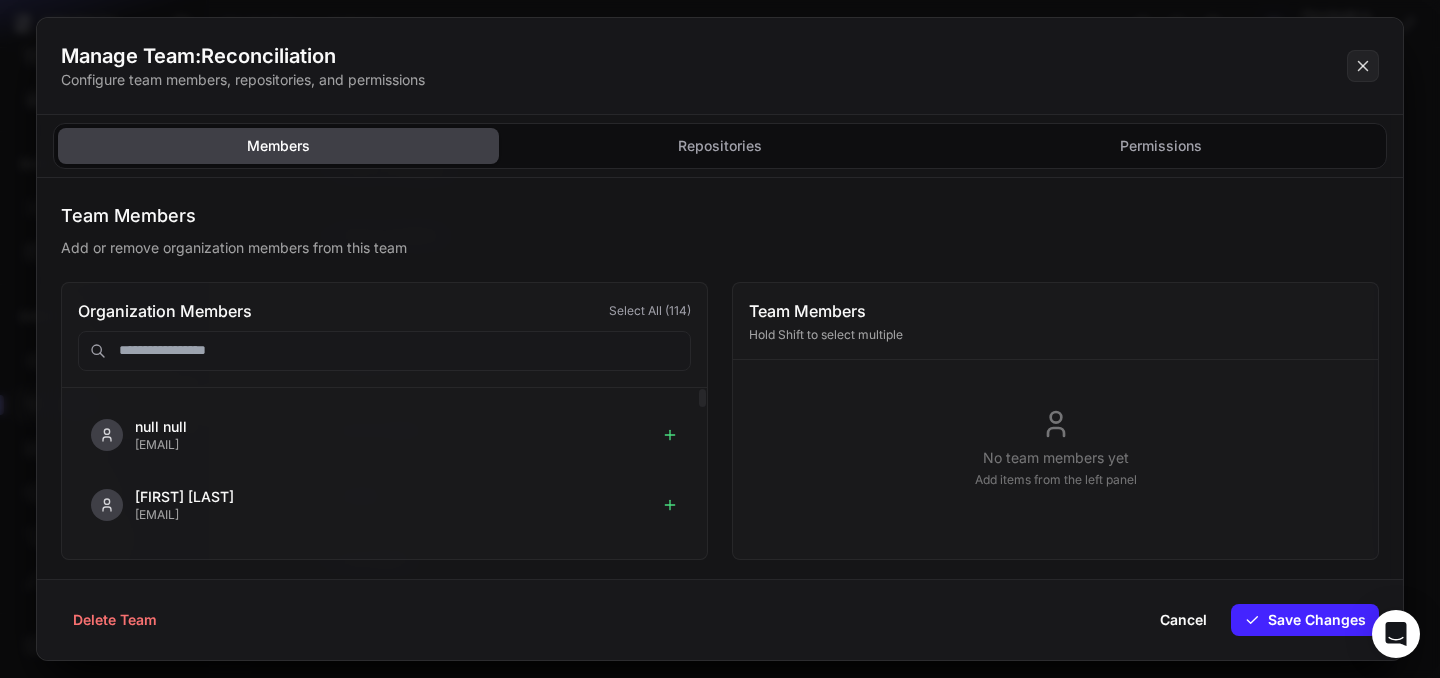 click at bounding box center (384, 351) 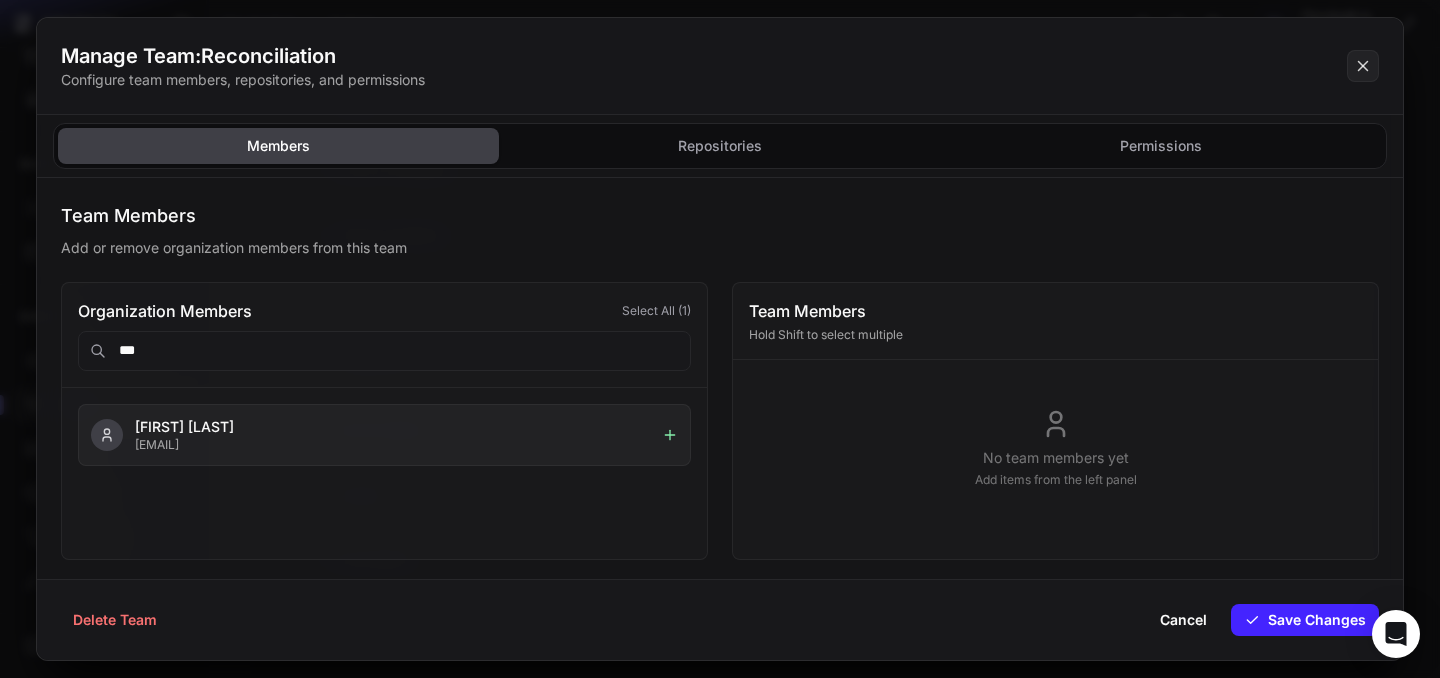 type on "***" 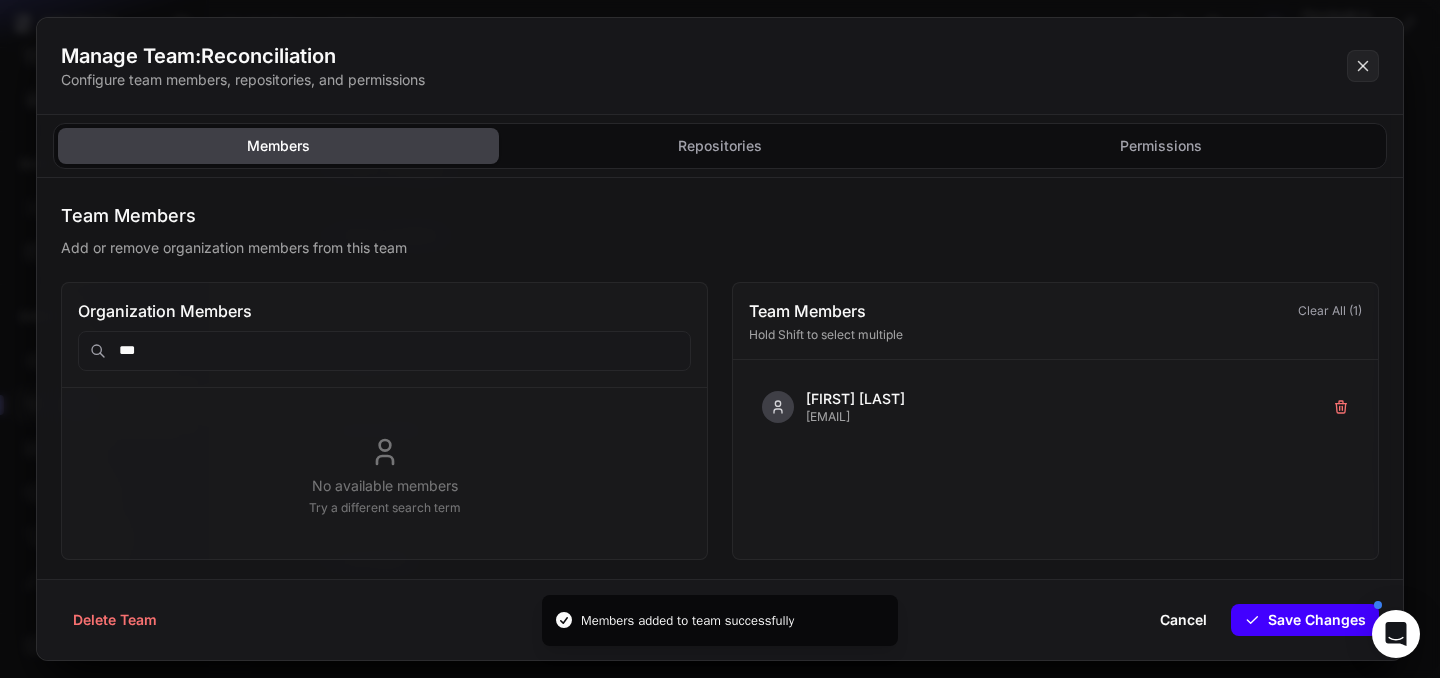 click on "Save Changes" at bounding box center [1305, 620] 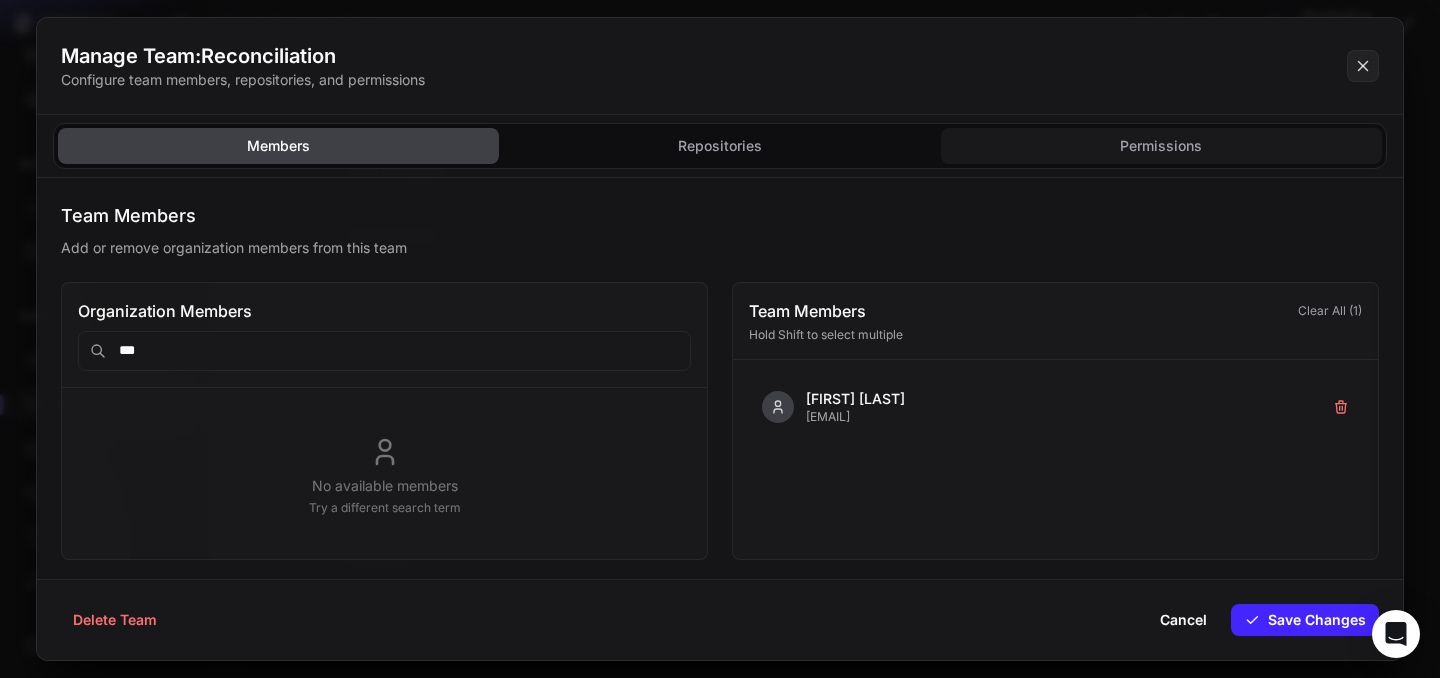 click on "Permissions" 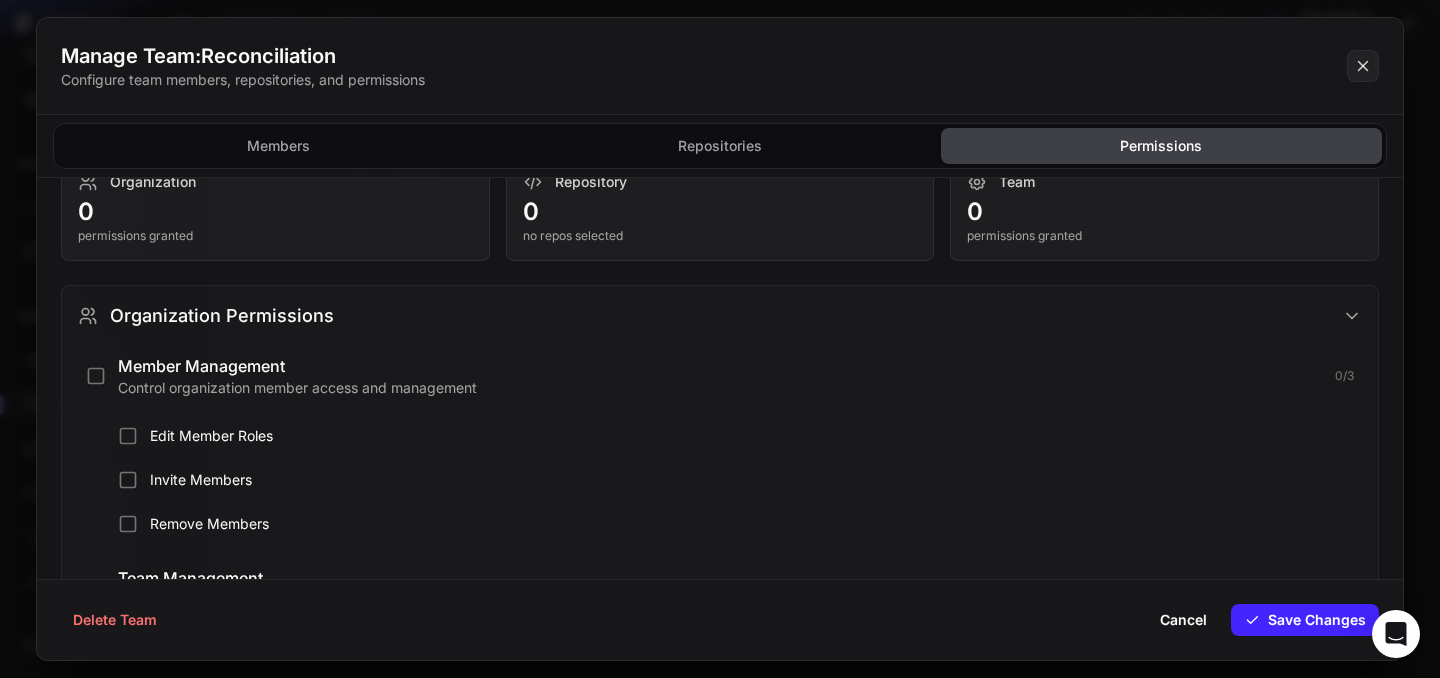 scroll, scrollTop: 0, scrollLeft: 0, axis: both 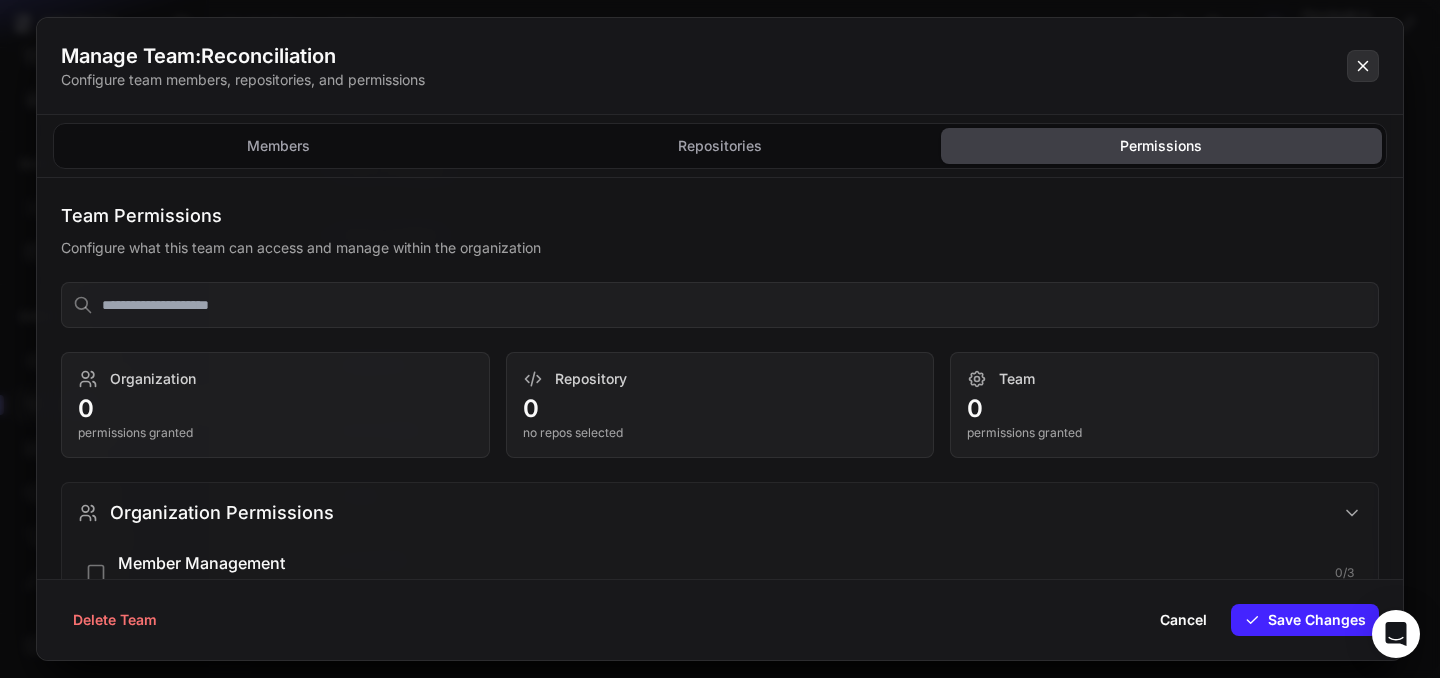 click at bounding box center (1363, 66) 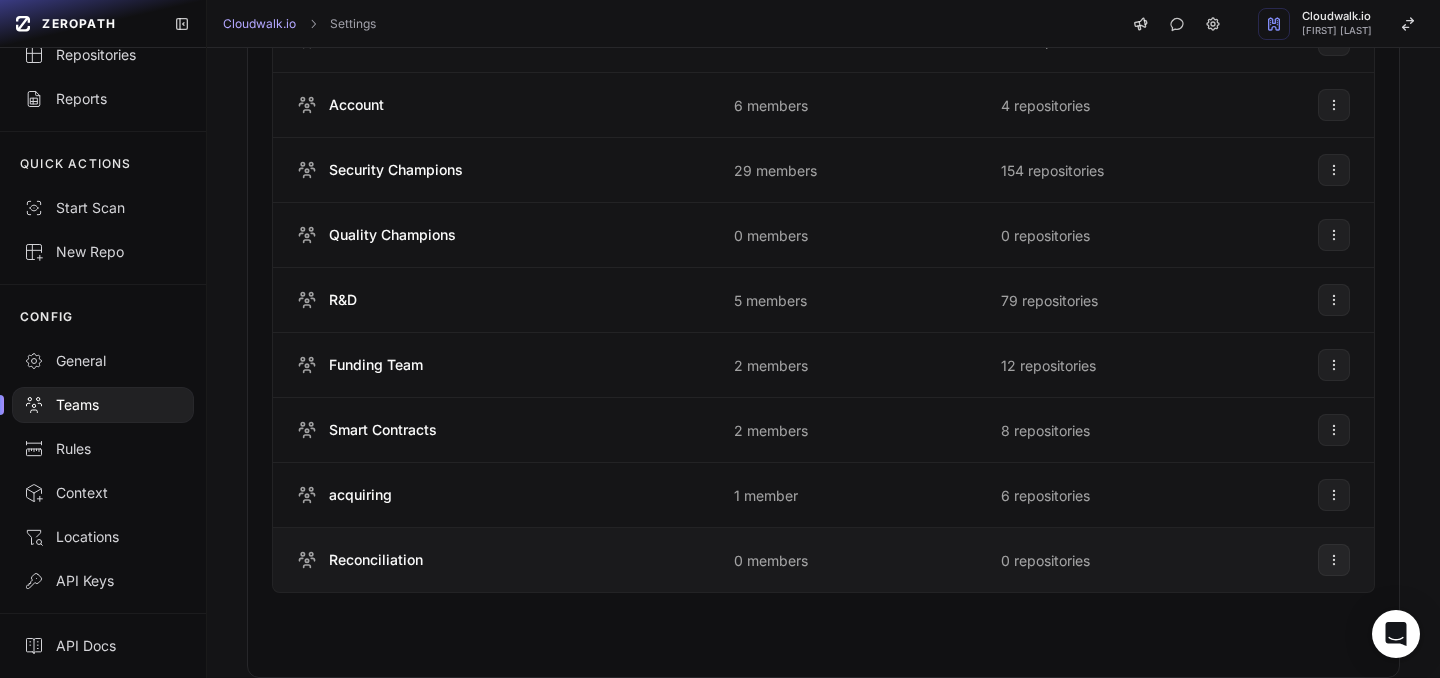 click on "Reconciliation" at bounding box center [491, 560] 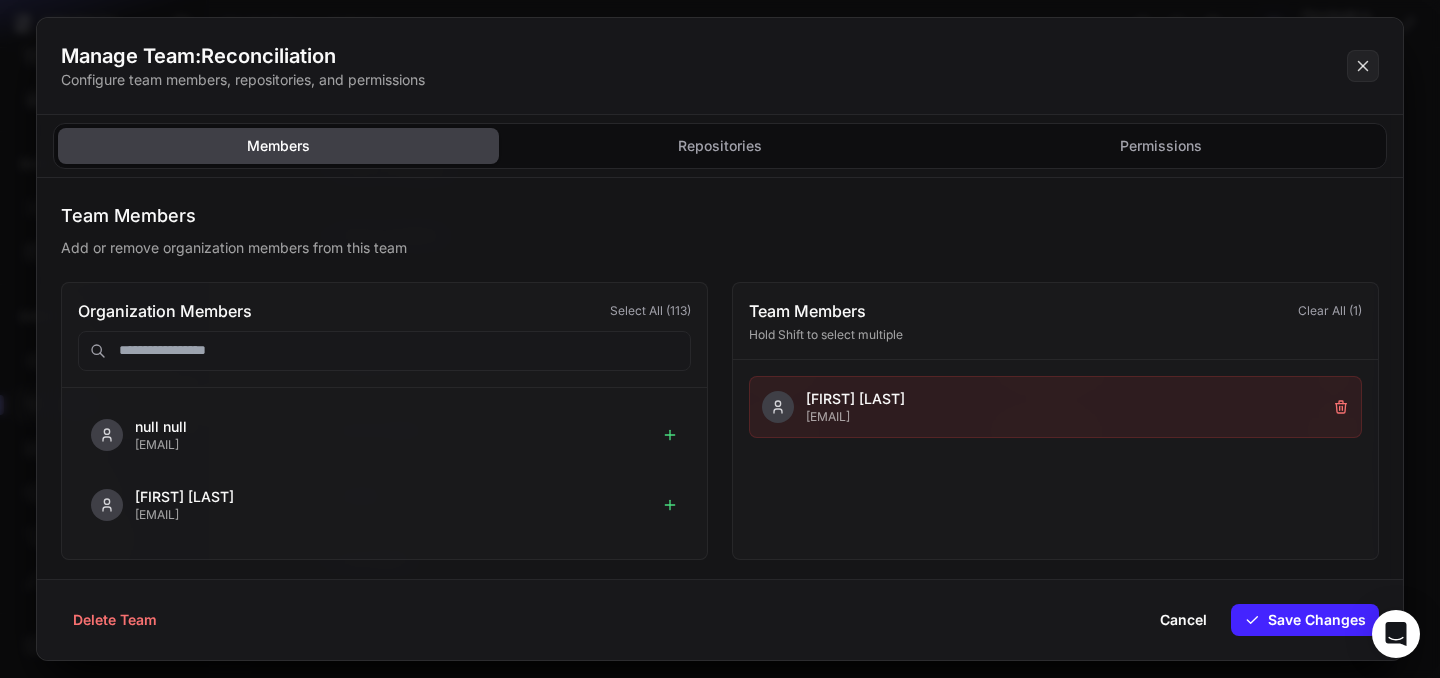 click on "[EMAIL]" at bounding box center [1065, 417] 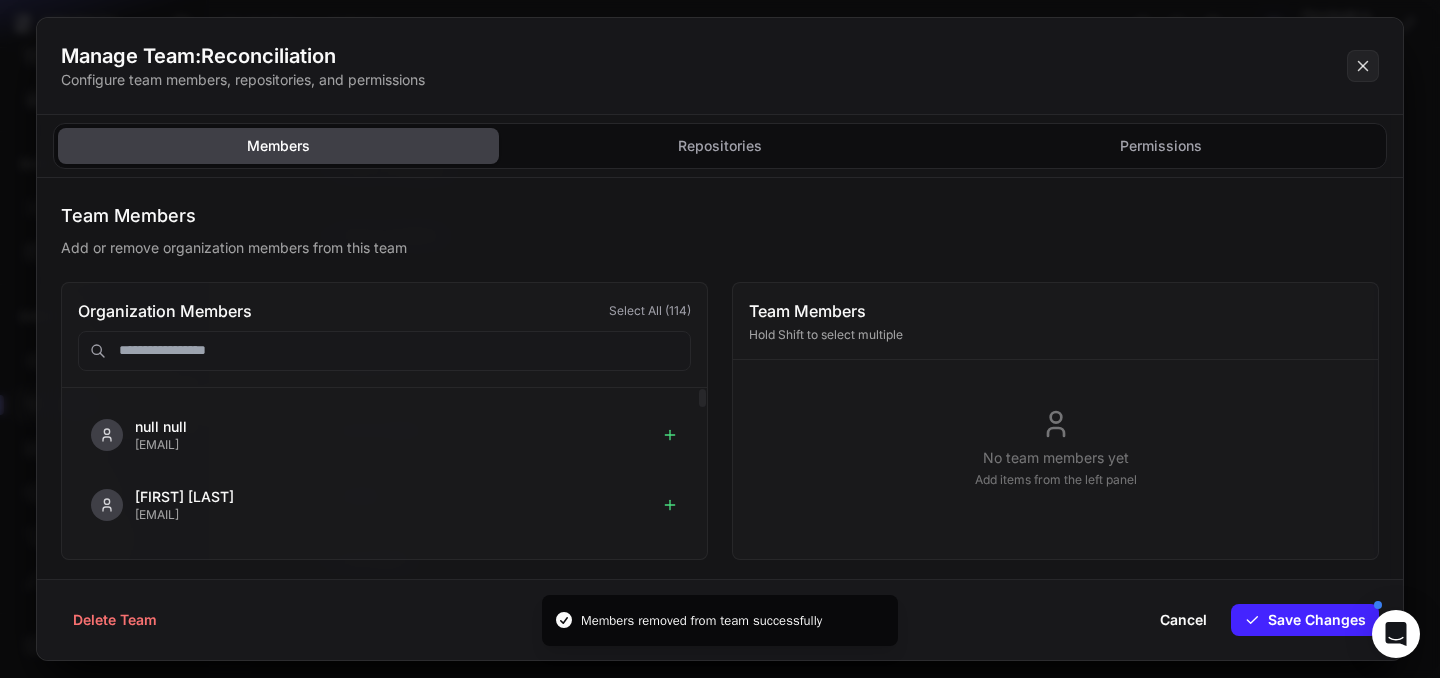 click at bounding box center [384, 351] 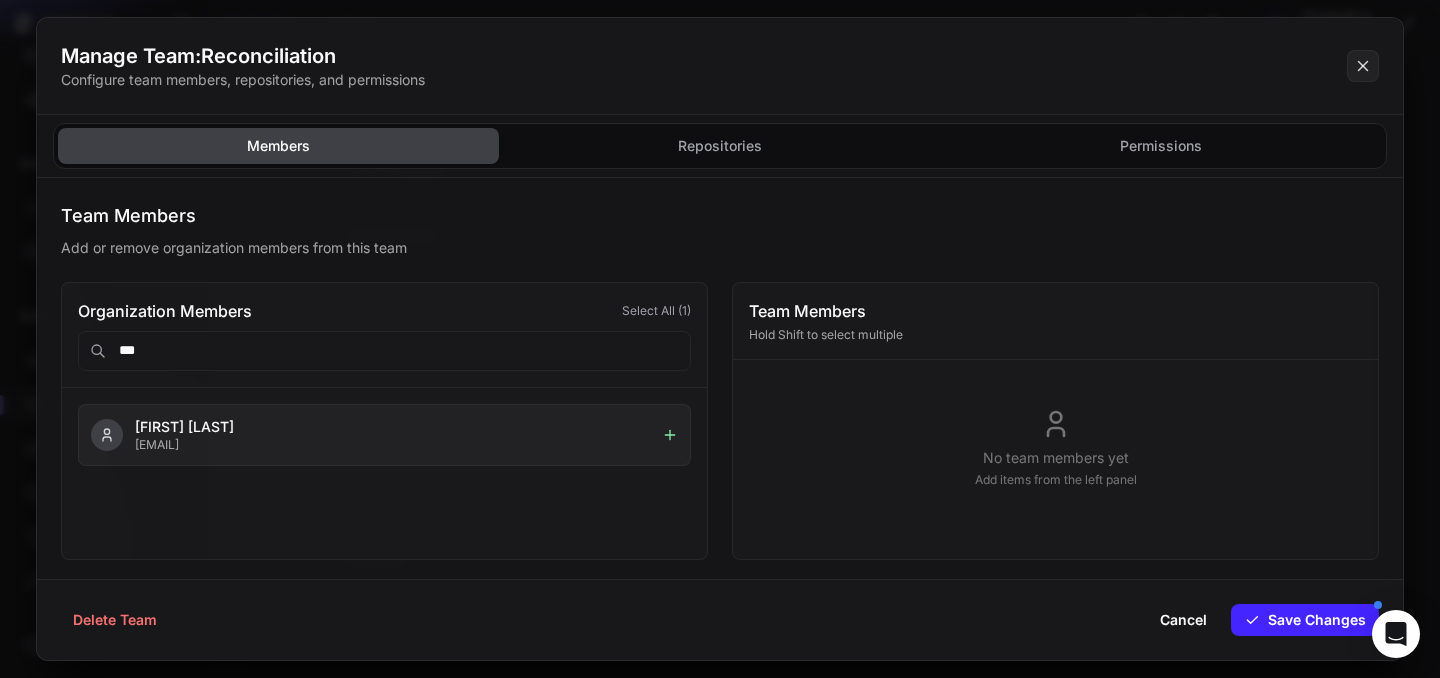 type on "***" 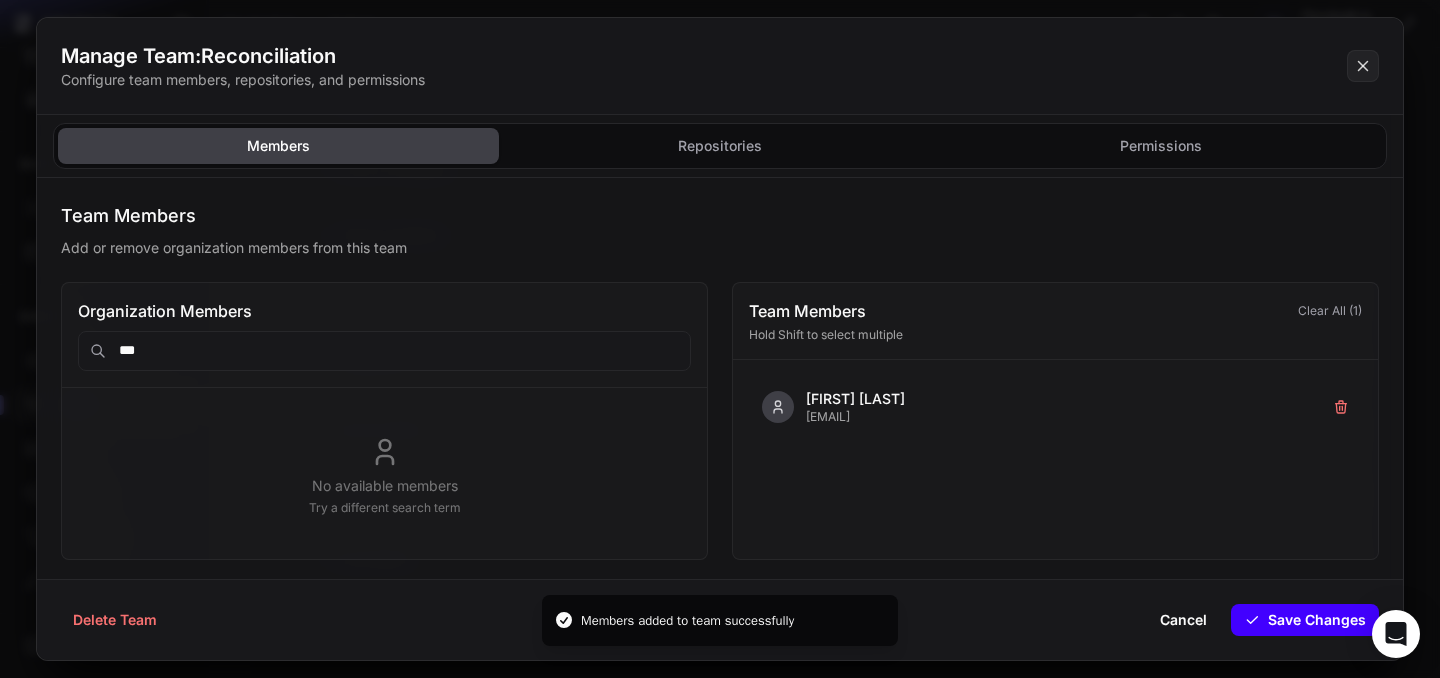 click on "Save Changes" at bounding box center (1305, 620) 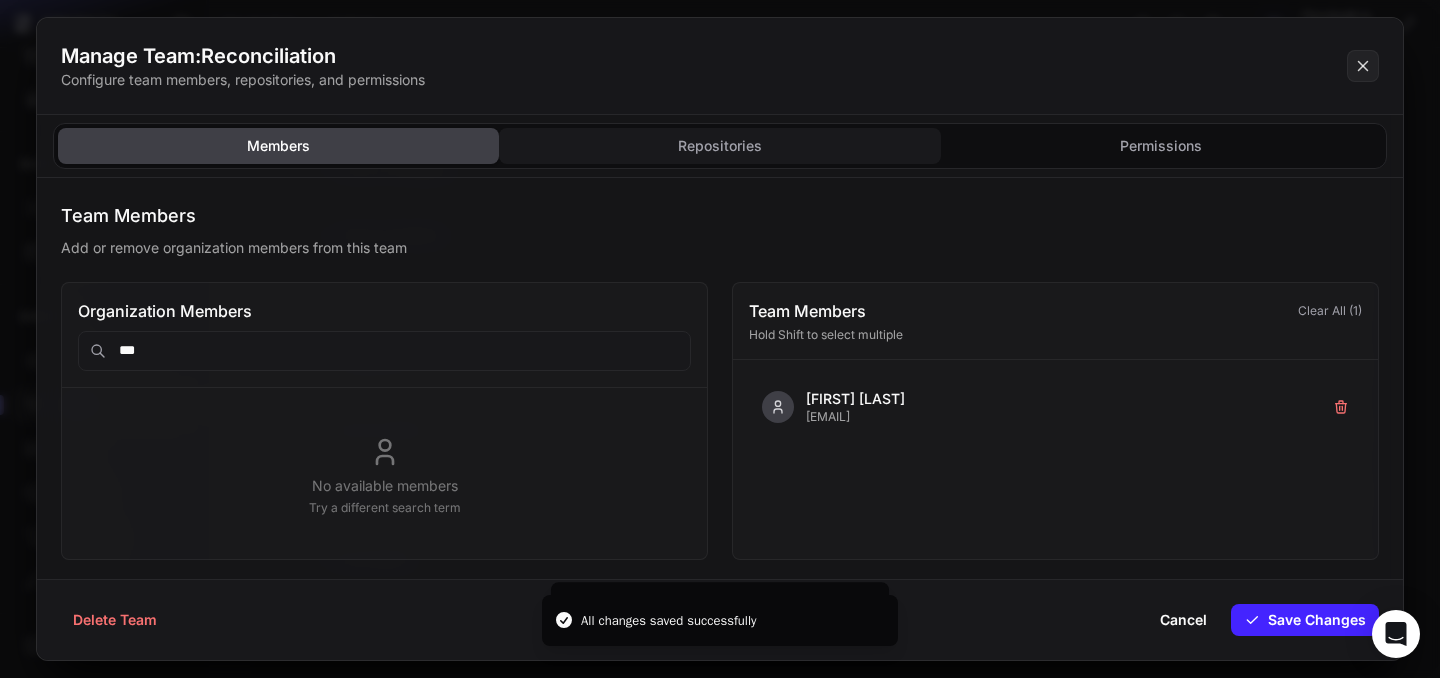 click on "Repositories" 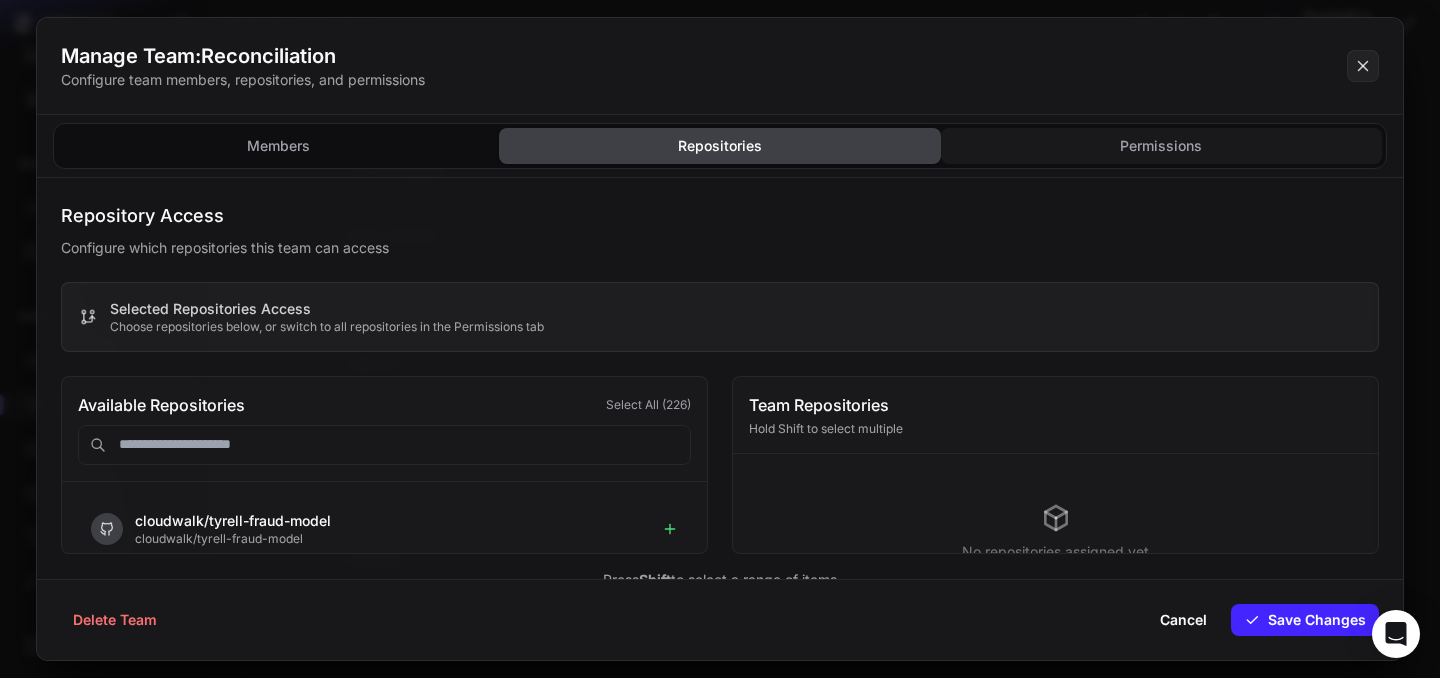 click on "Permissions" 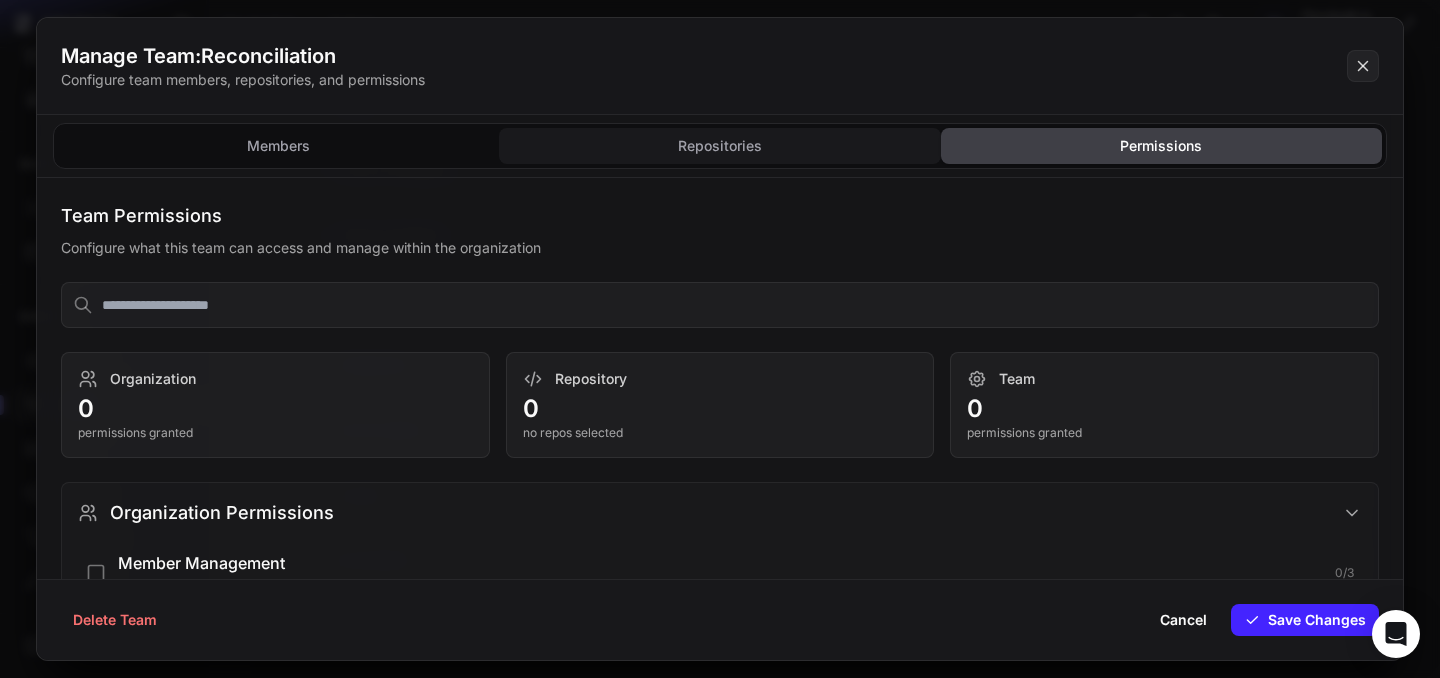 click on "Repositories" 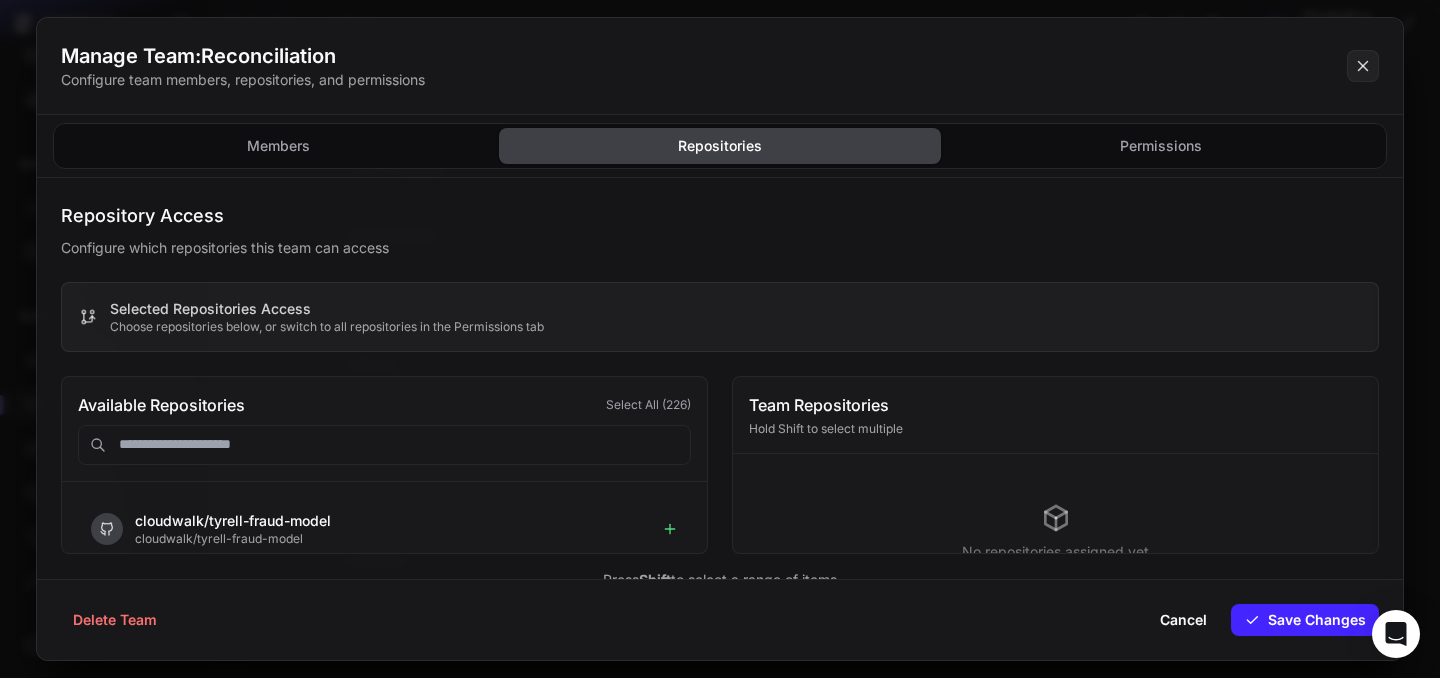 click at bounding box center [384, 445] 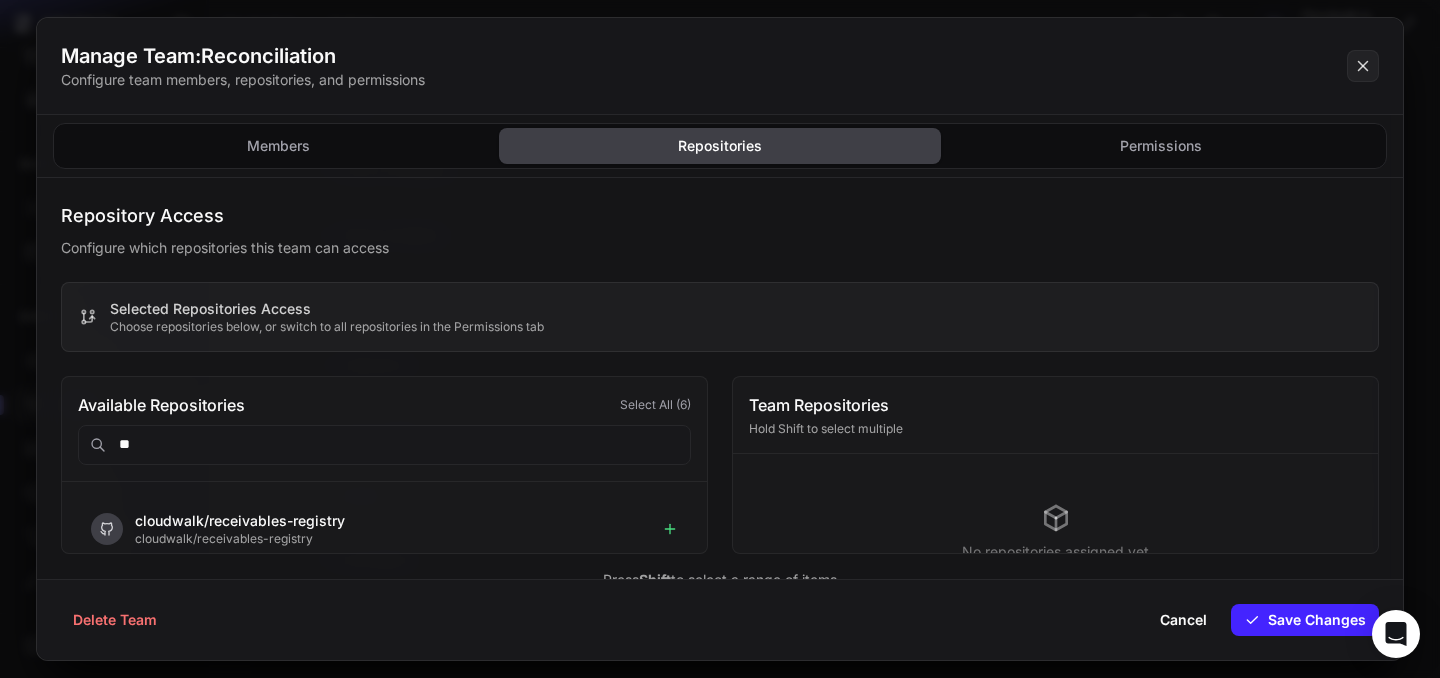 type on "*" 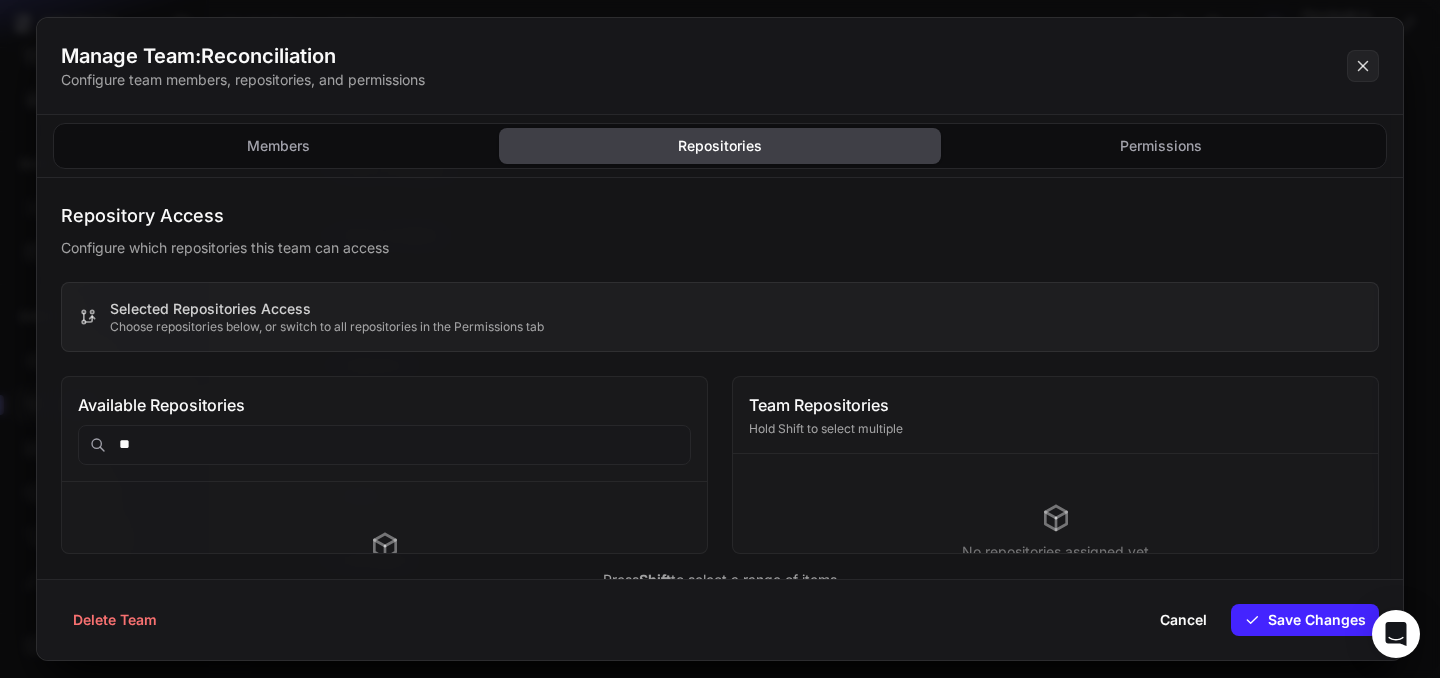 type on "*" 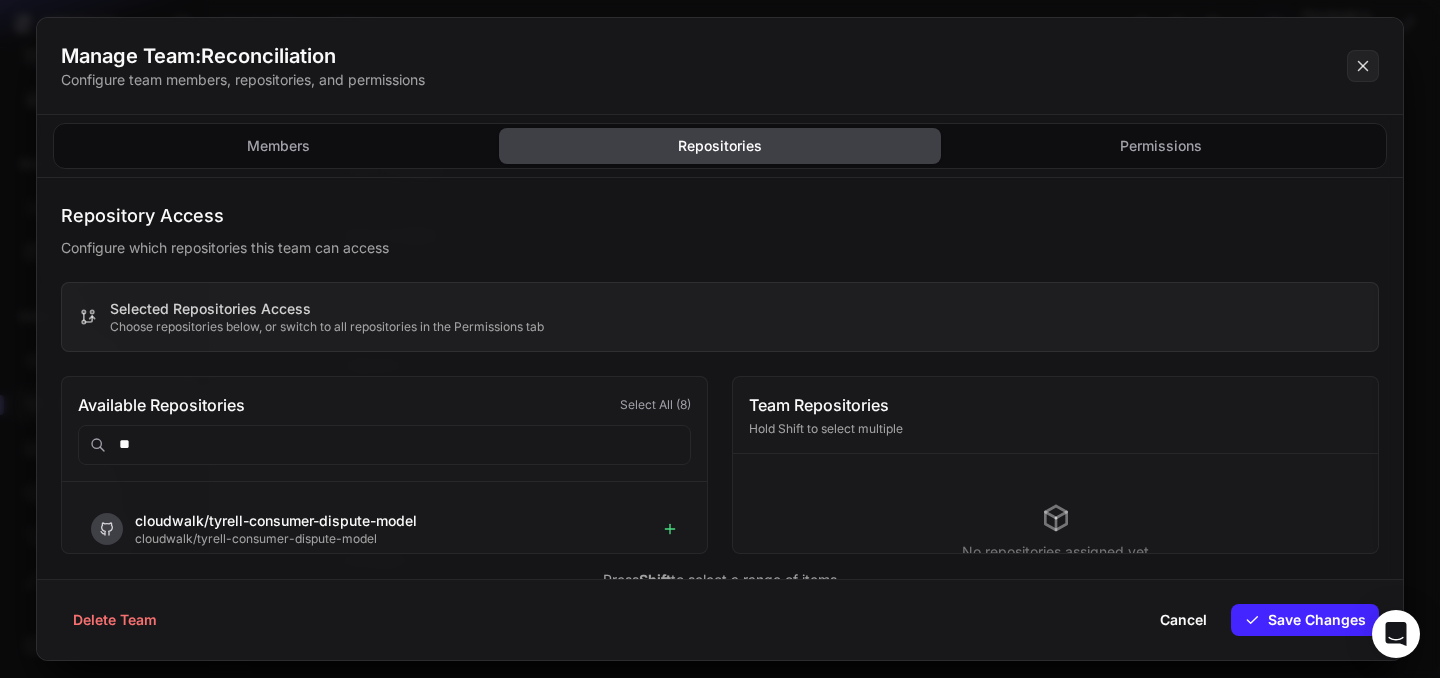 type on "*" 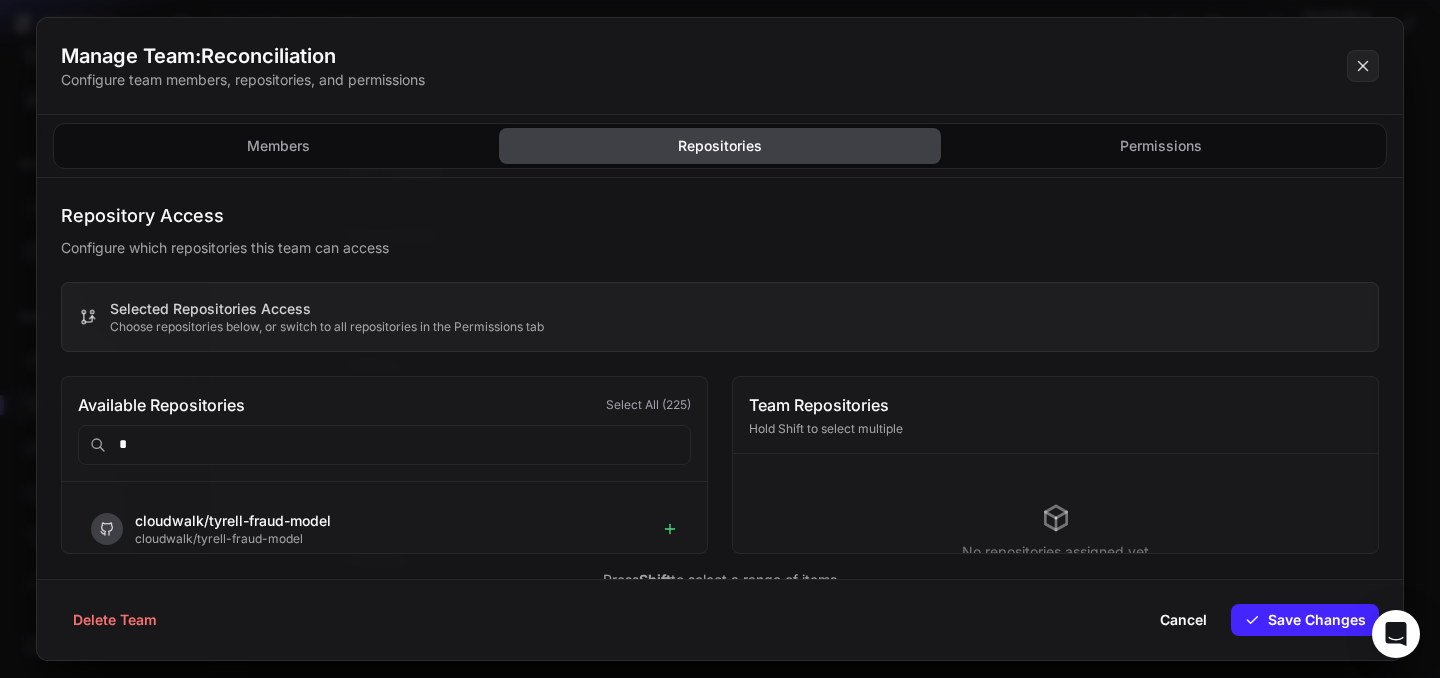 type 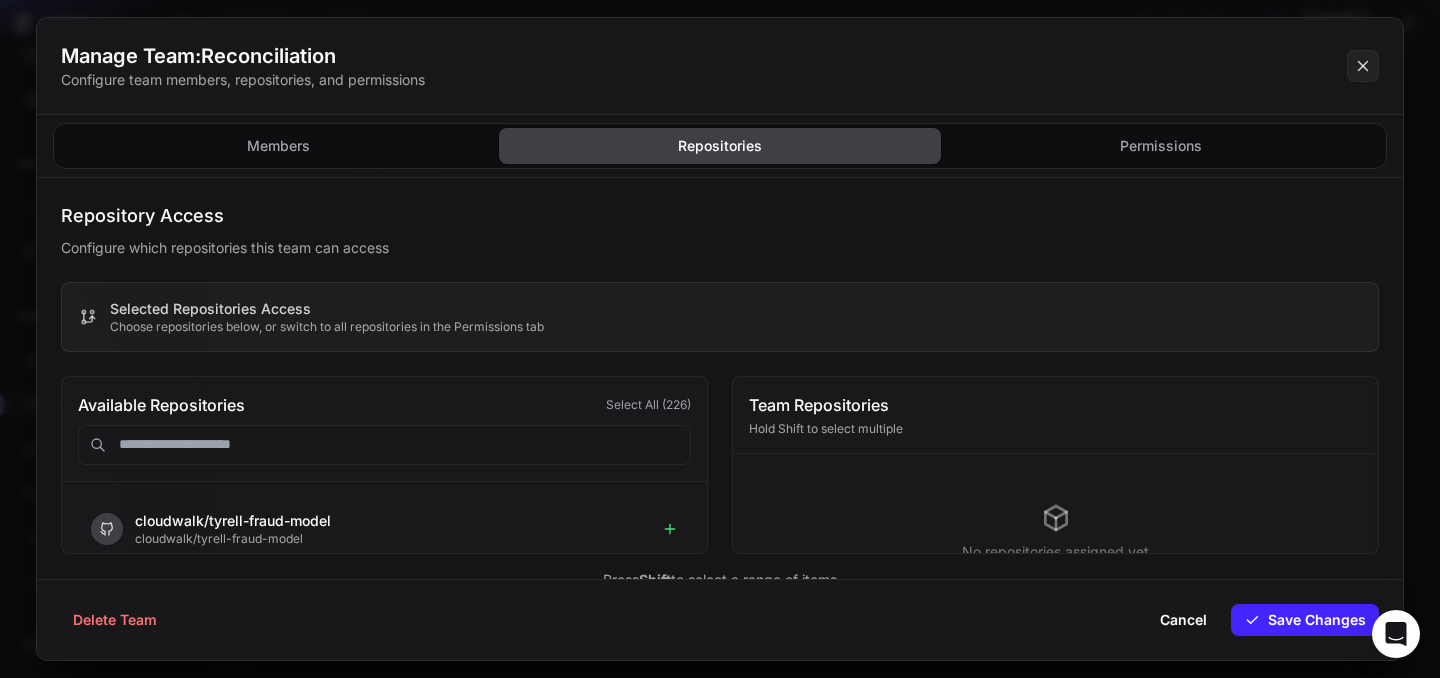 click on "Repository Access Configure which repositories this team can access Selected Repositories Access Choose repositories below, or switch to all repositories in the Permissions tab Available Repositories Select All ( 226 ) cloudwalk/tyrell-fraud-model cloudwalk/tyrell-fraud-model cloudwalk/tyrell-feature-market cloudwalk/tyrell-feature-market cloudwalk/tyrell-cnp-model cloudwalk/tyrell-cnp-model cloudwalk/tyrell-cnn-feature-generation cloudwalk/tyrell-cnn-feature-generation cloudwalk/tyrell-consumer-dispute-model cloudwalk/tyrell-consumer-dispute-model cloudwalk/tyrell-azimutt cloudwalk/tyrell-azimutt cloudwalk/tyrell-aio-flow cloudwalk/tyrell-aio-flow cloudwalk/tyrell-spotlight cloudwalk/tyrell-spotlight cloudwalk/team-dbre cloudwalk/team-dbre cloudwalk/tyrell-limit-optimizer cloudwalk/tyrell-limit-optimizer cloudwalk/tyrell-model-factory cloudwalk/tyrell-model-factory" at bounding box center [720, 378] 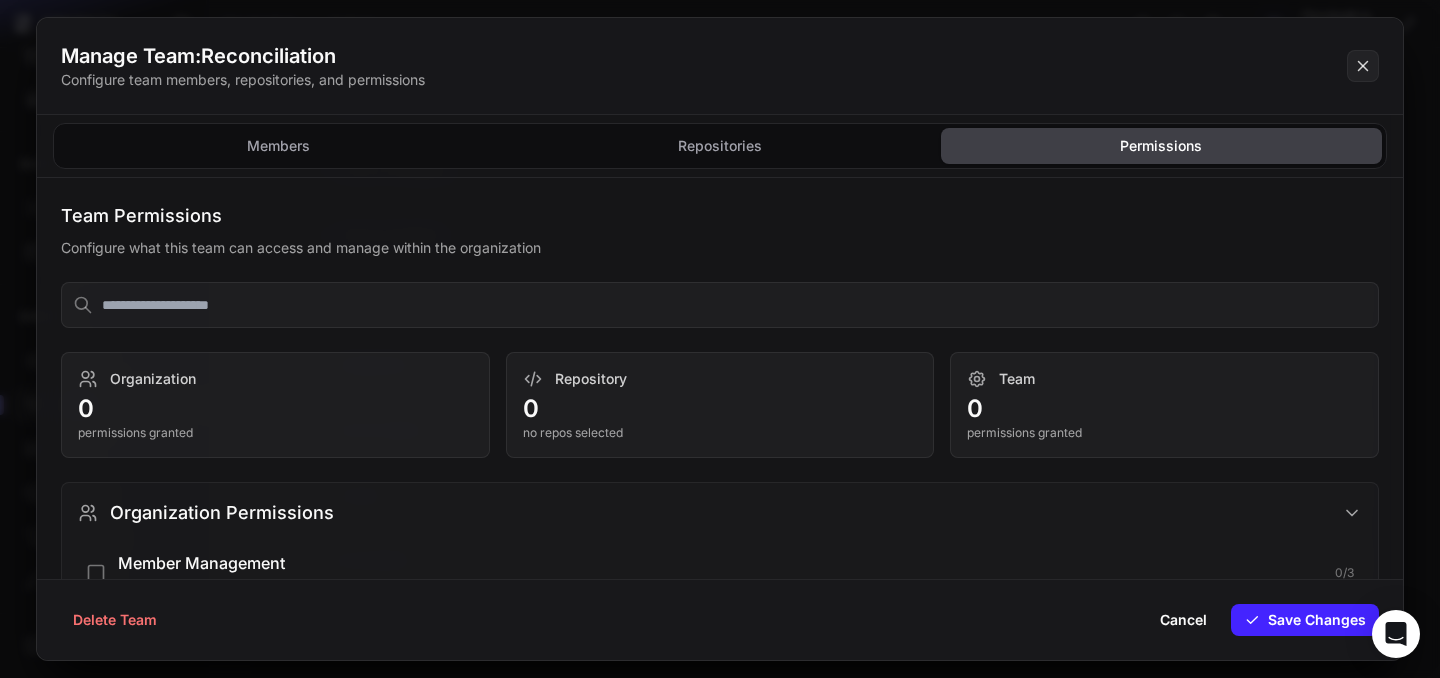 click on "Permissions" 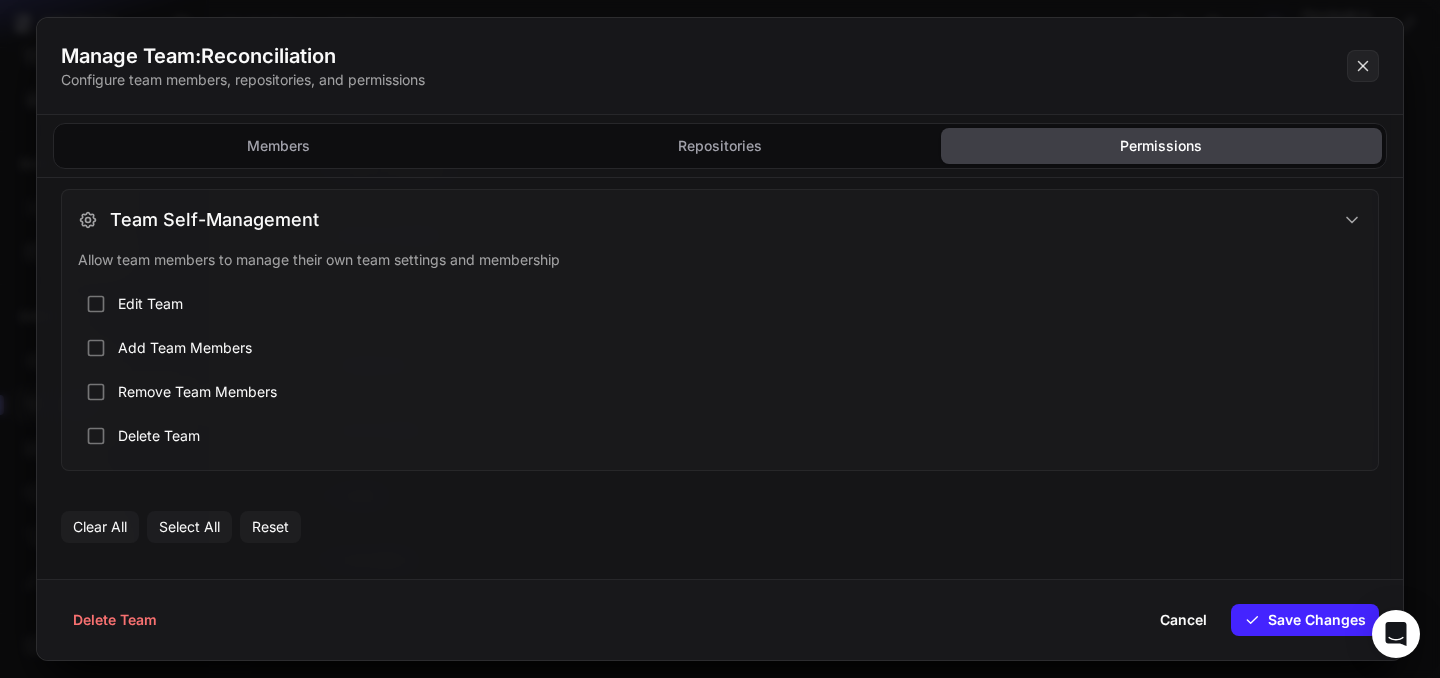 scroll, scrollTop: 2963, scrollLeft: 0, axis: vertical 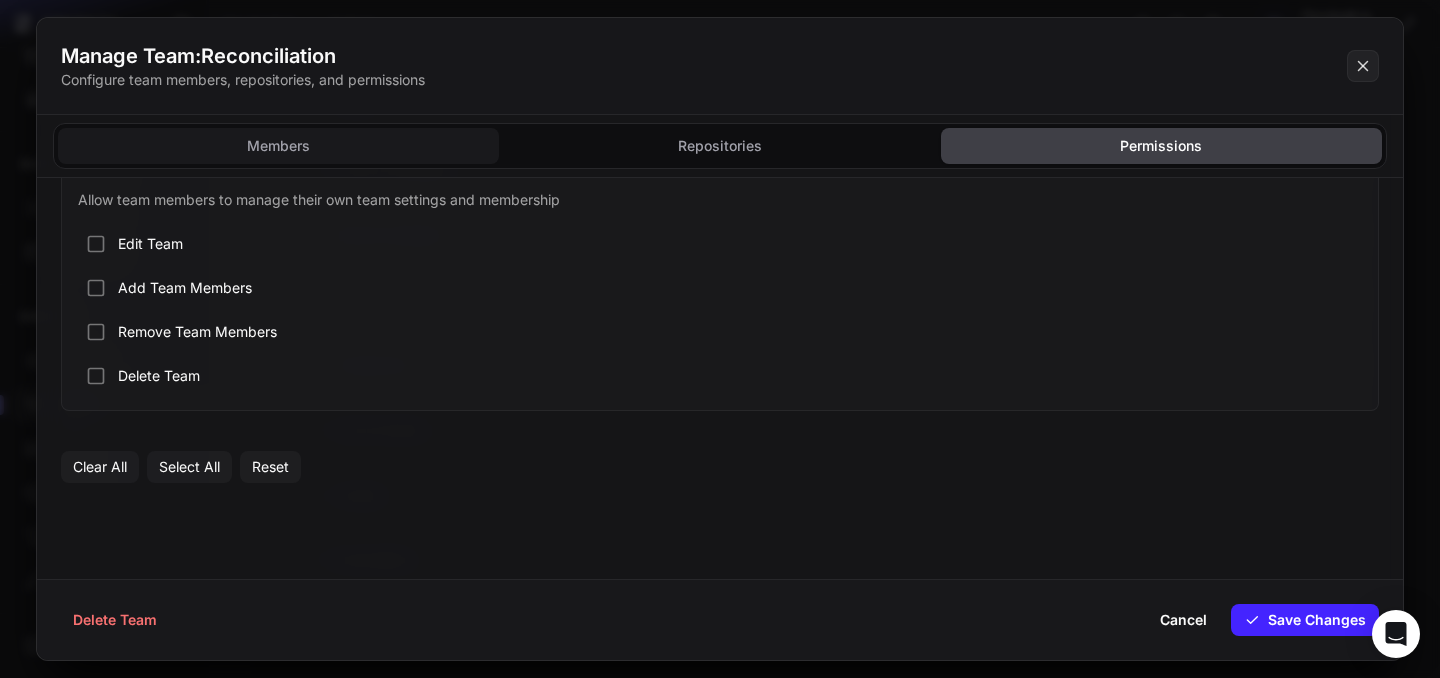 click on "Members" at bounding box center [278, 146] 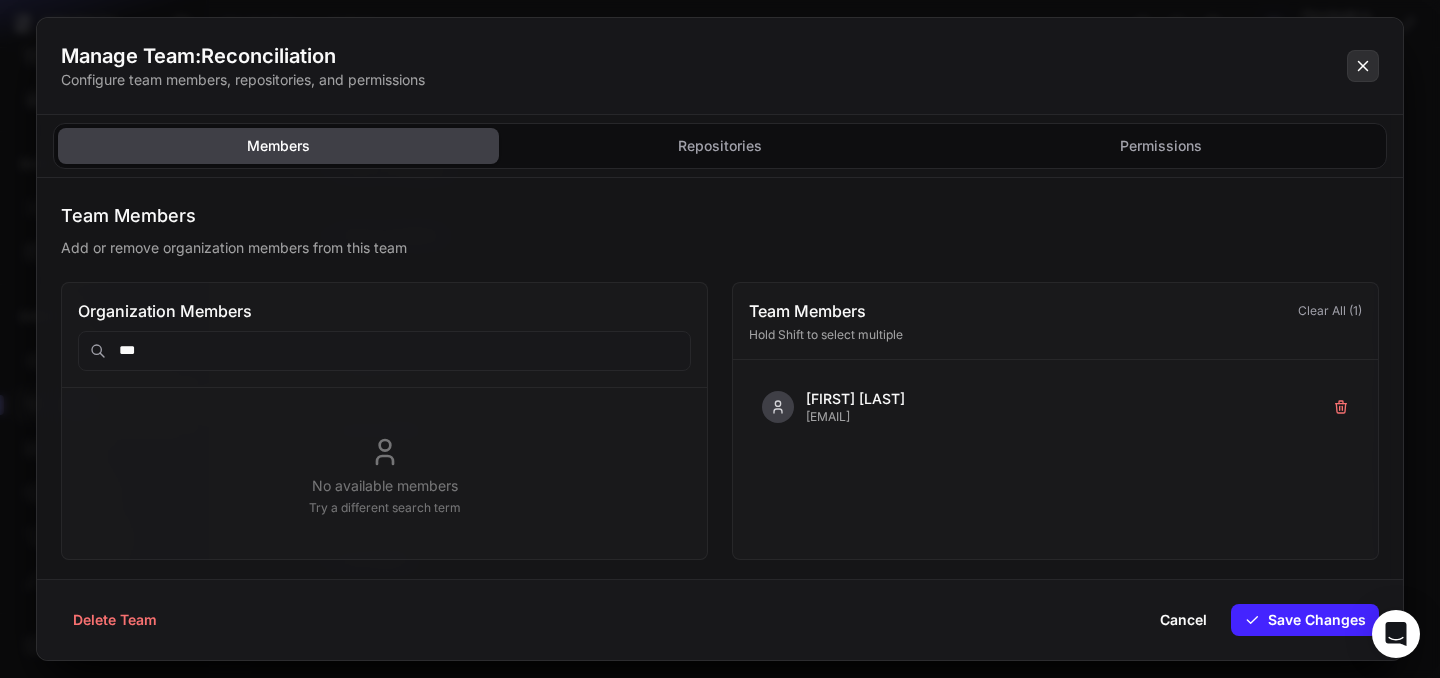 click 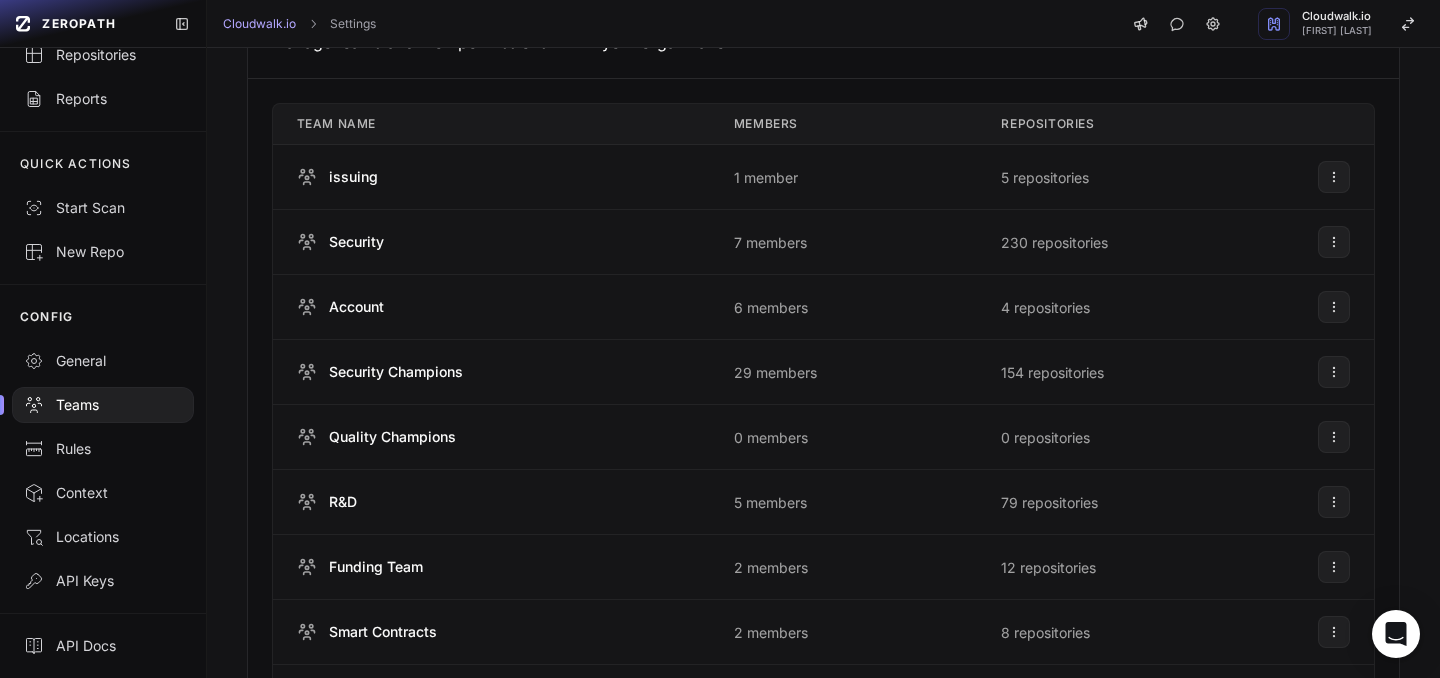scroll, scrollTop: 0, scrollLeft: 0, axis: both 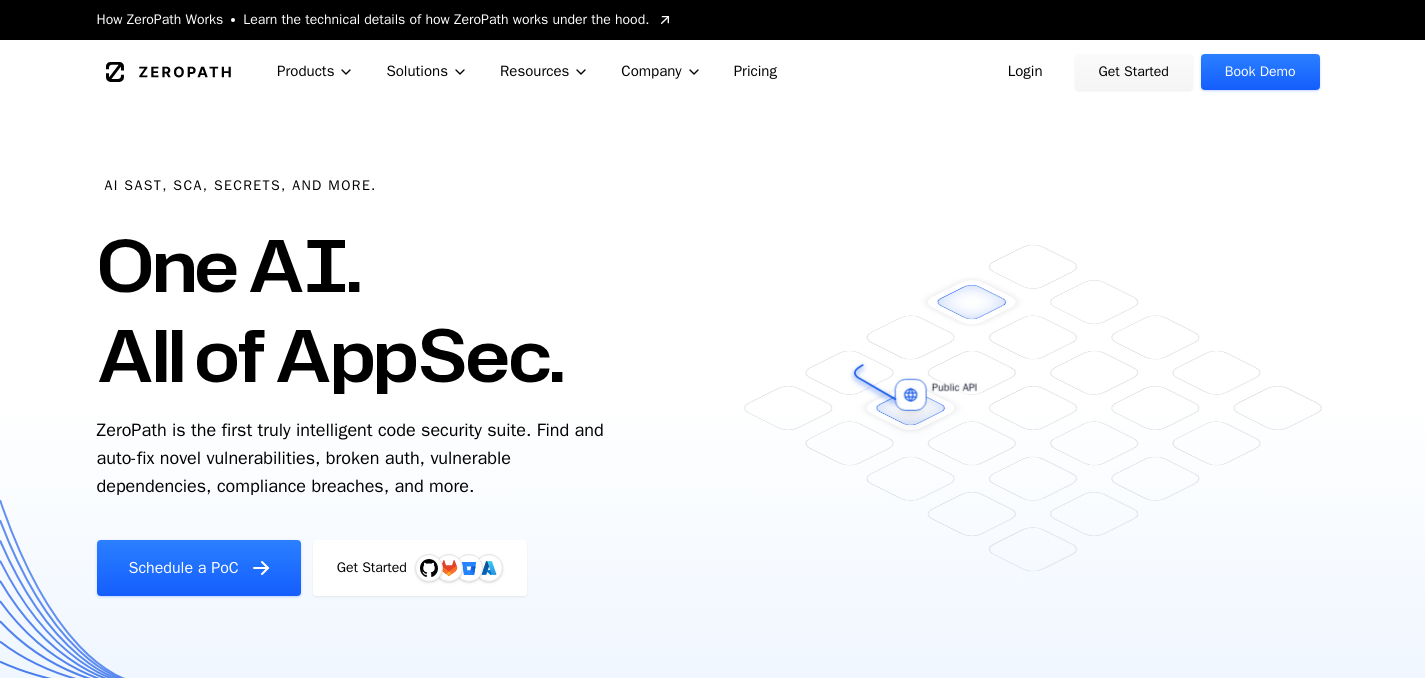 click on "Login" at bounding box center [1025, 72] 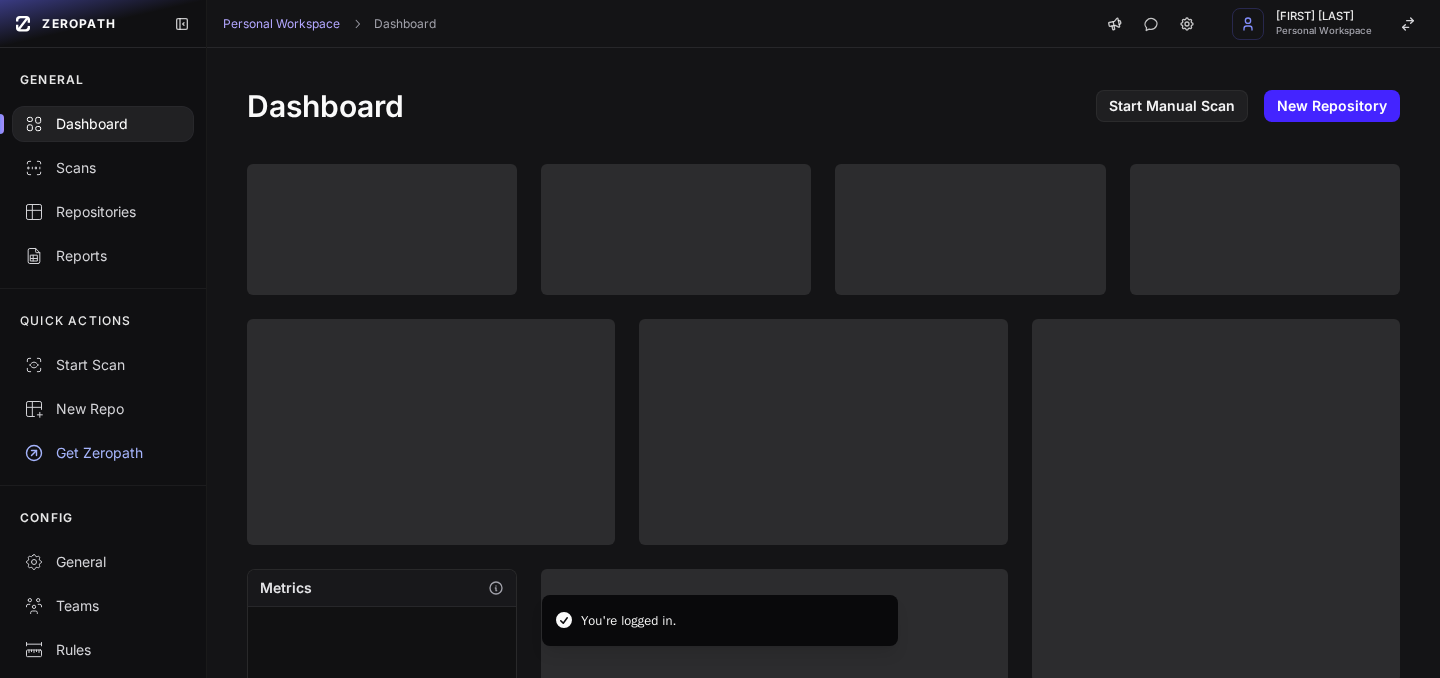 scroll, scrollTop: 0, scrollLeft: 0, axis: both 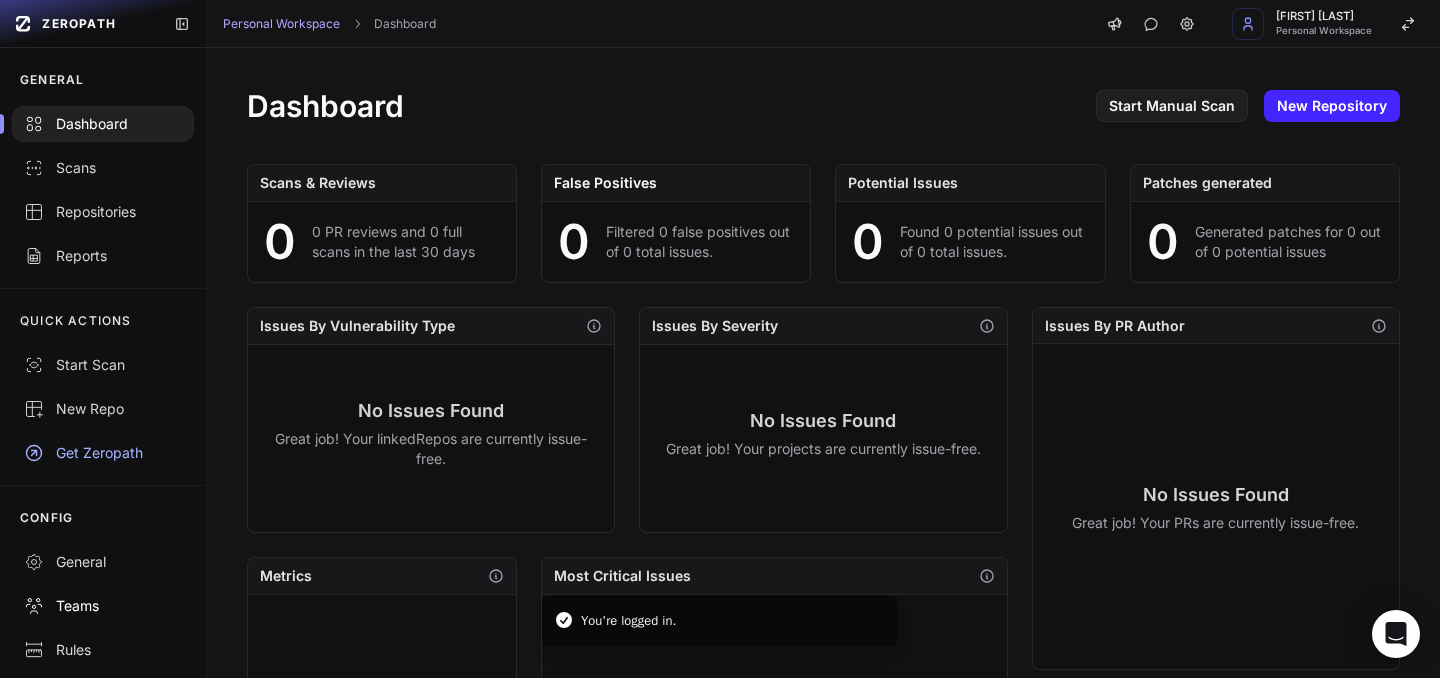 click on "Teams" at bounding box center [103, 606] 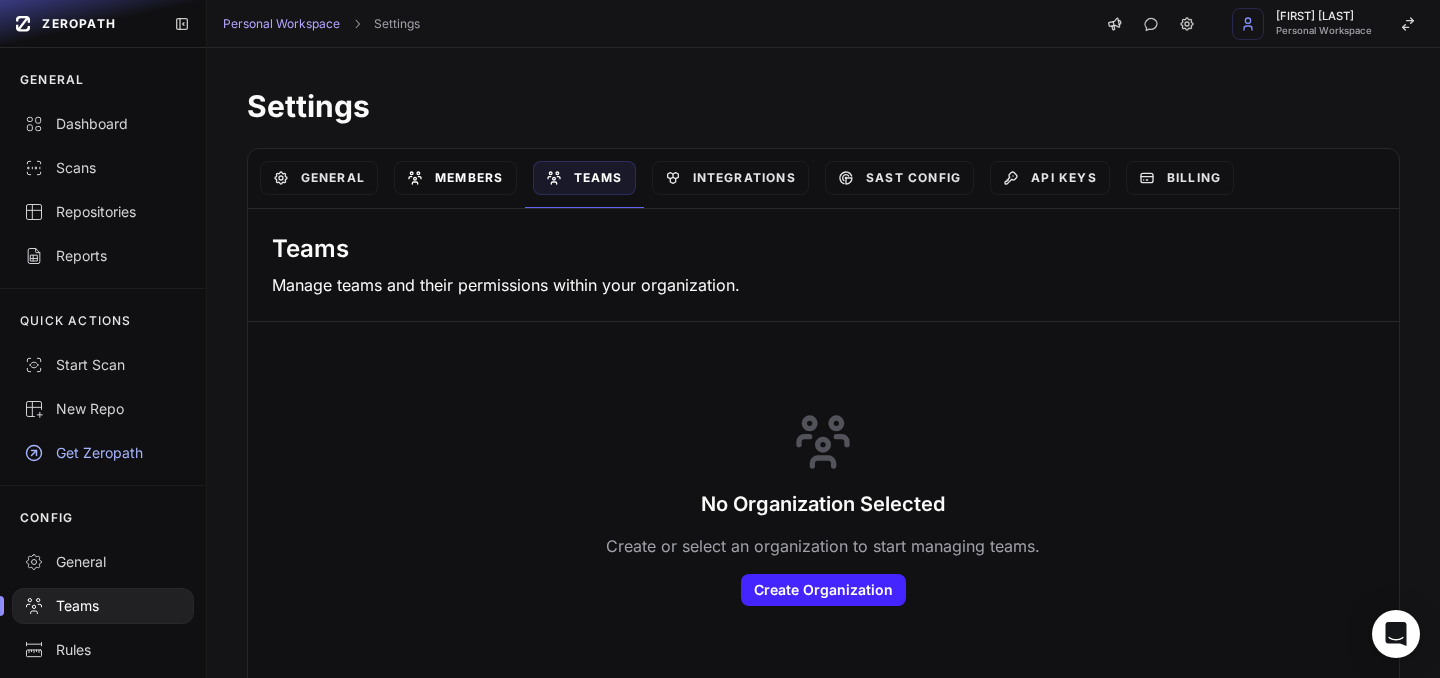 click on "Members" at bounding box center (455, 178) 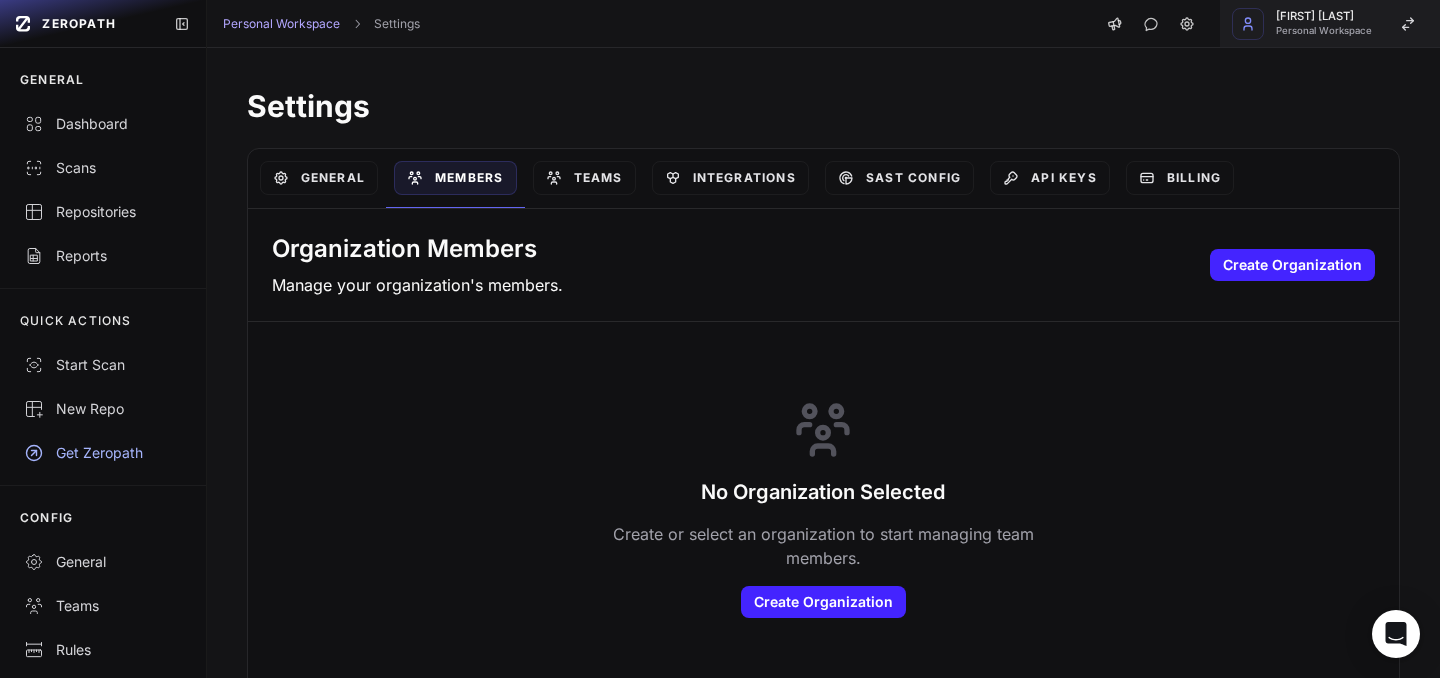 click on "Personal Workspace" at bounding box center [1324, 31] 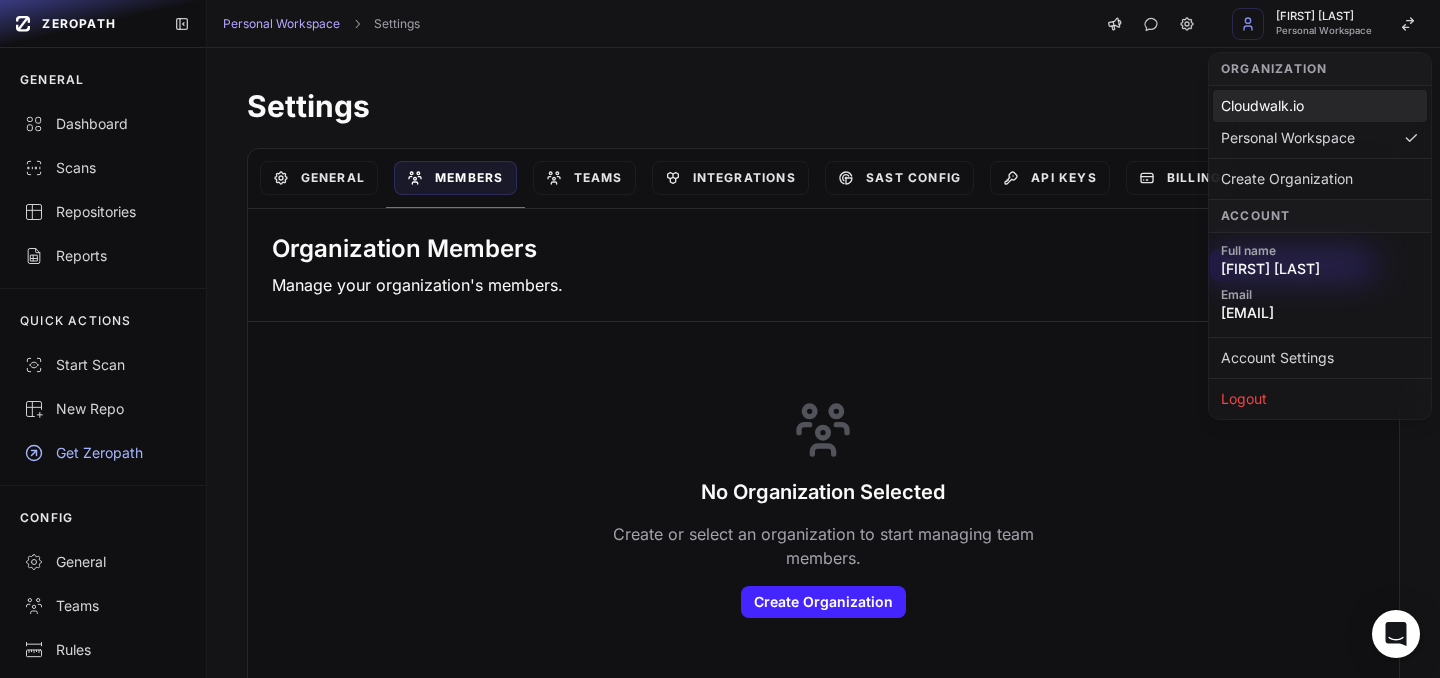 click on "Cloudwalk.io" at bounding box center [1320, 106] 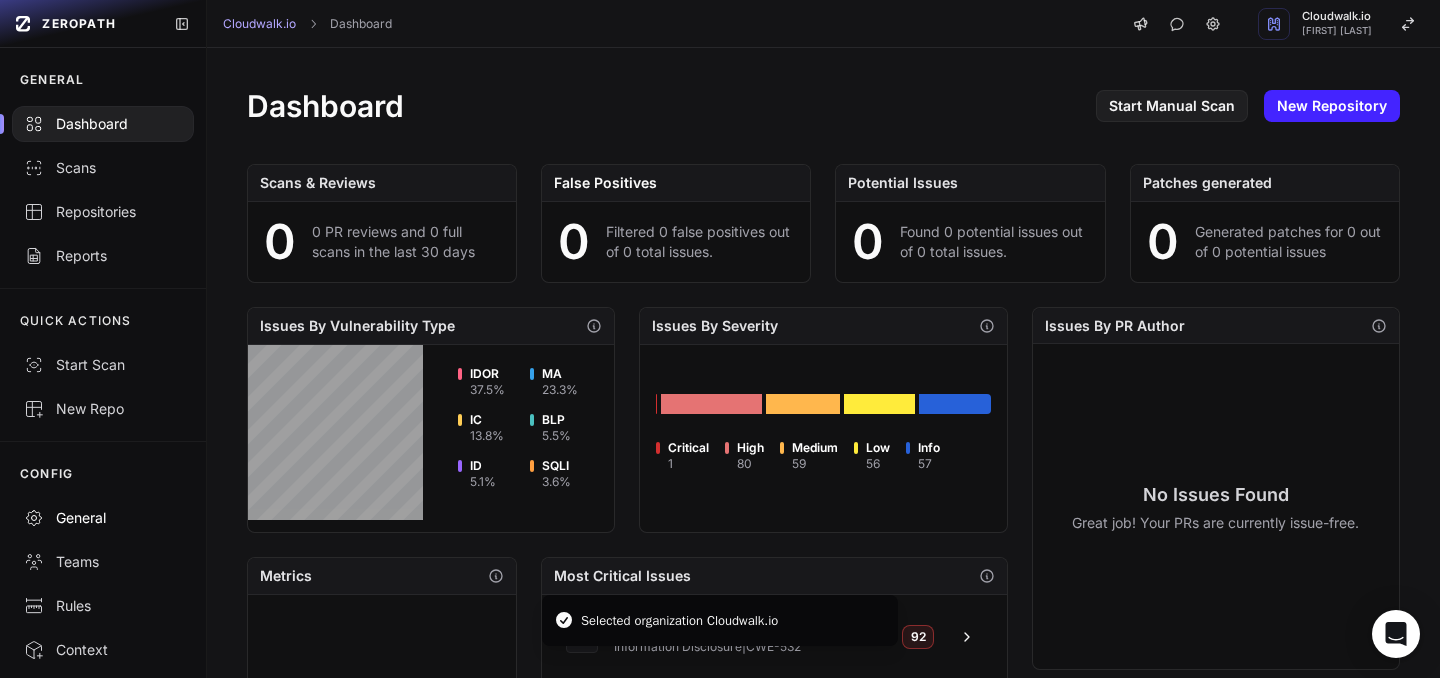 click on "General" at bounding box center (103, 518) 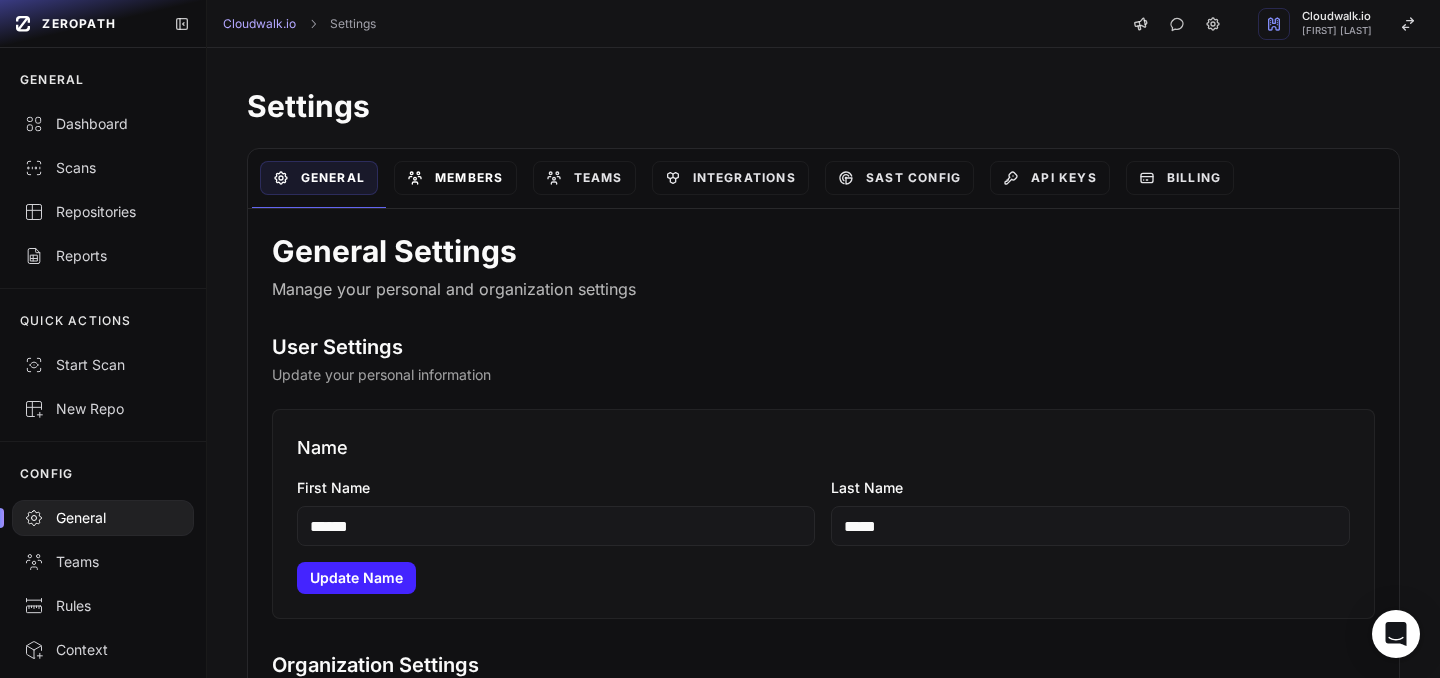 click on "Members" at bounding box center (455, 178) 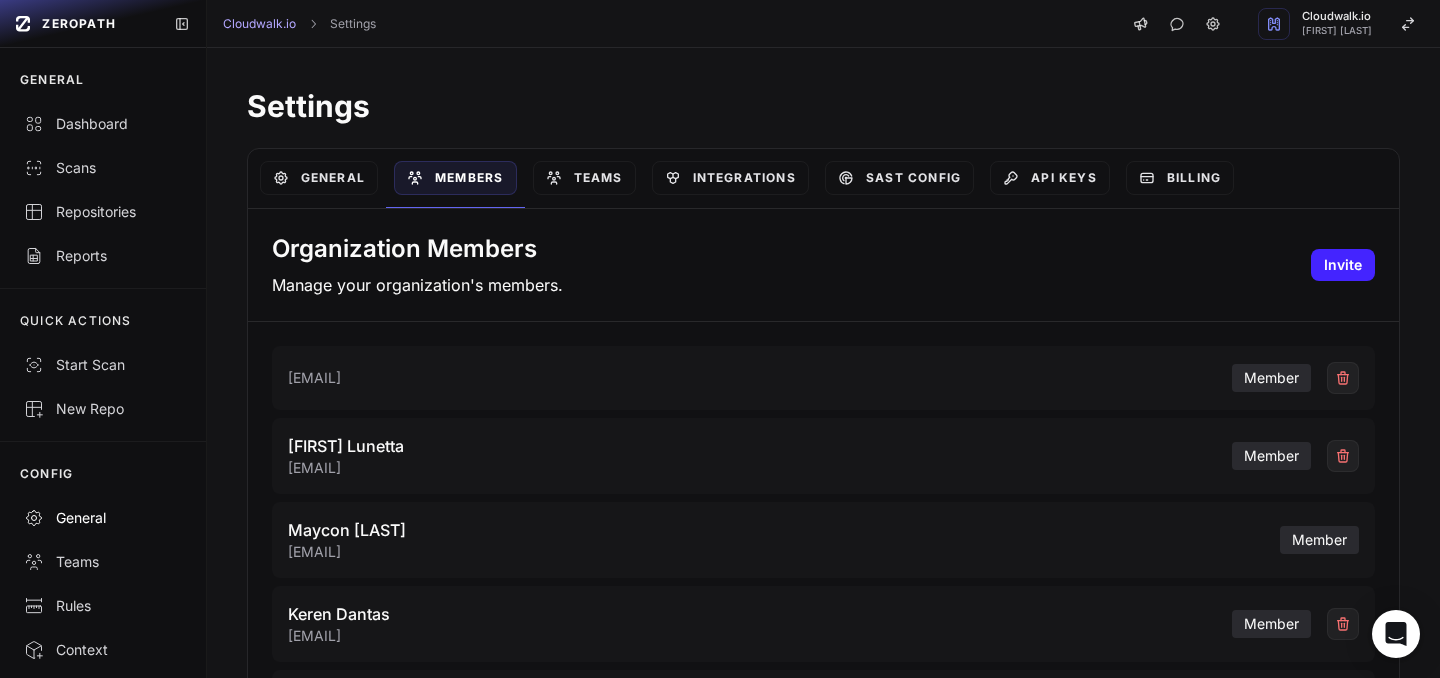 click on "General" at bounding box center (103, 518) 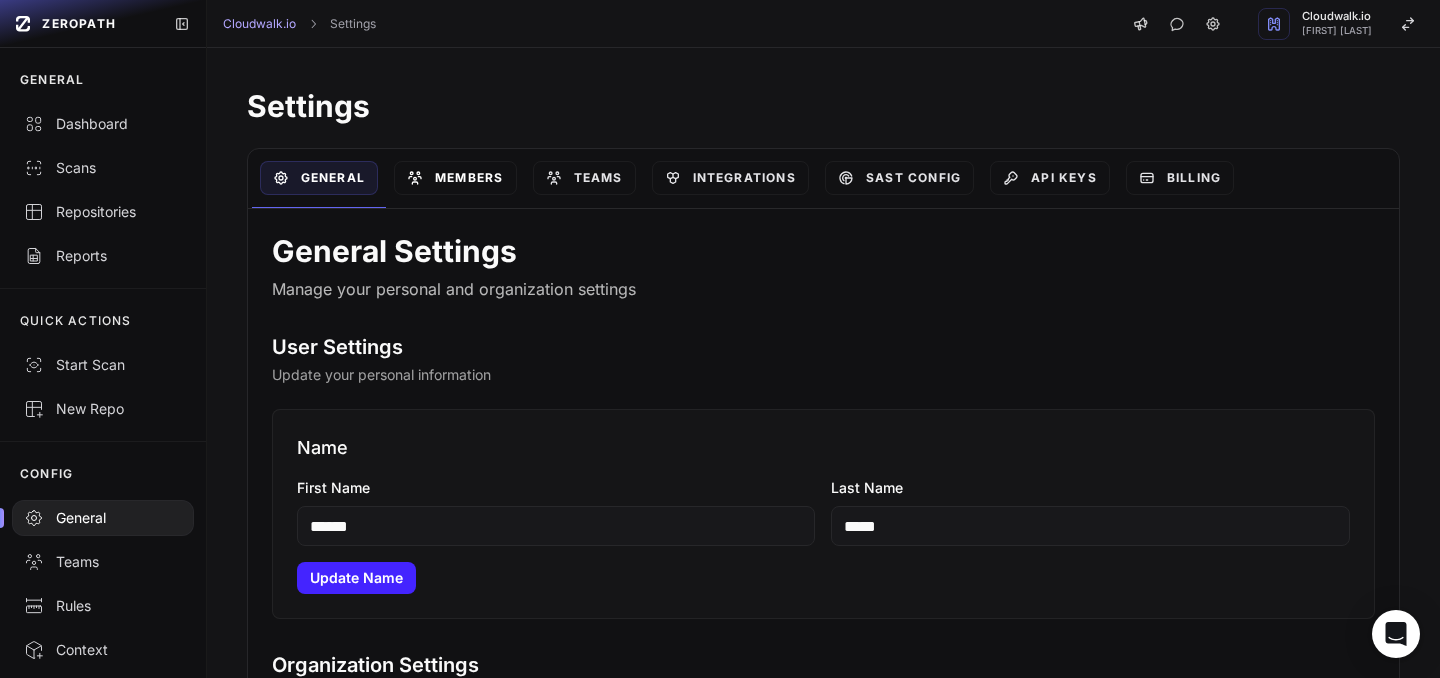 click on "Members" at bounding box center (455, 178) 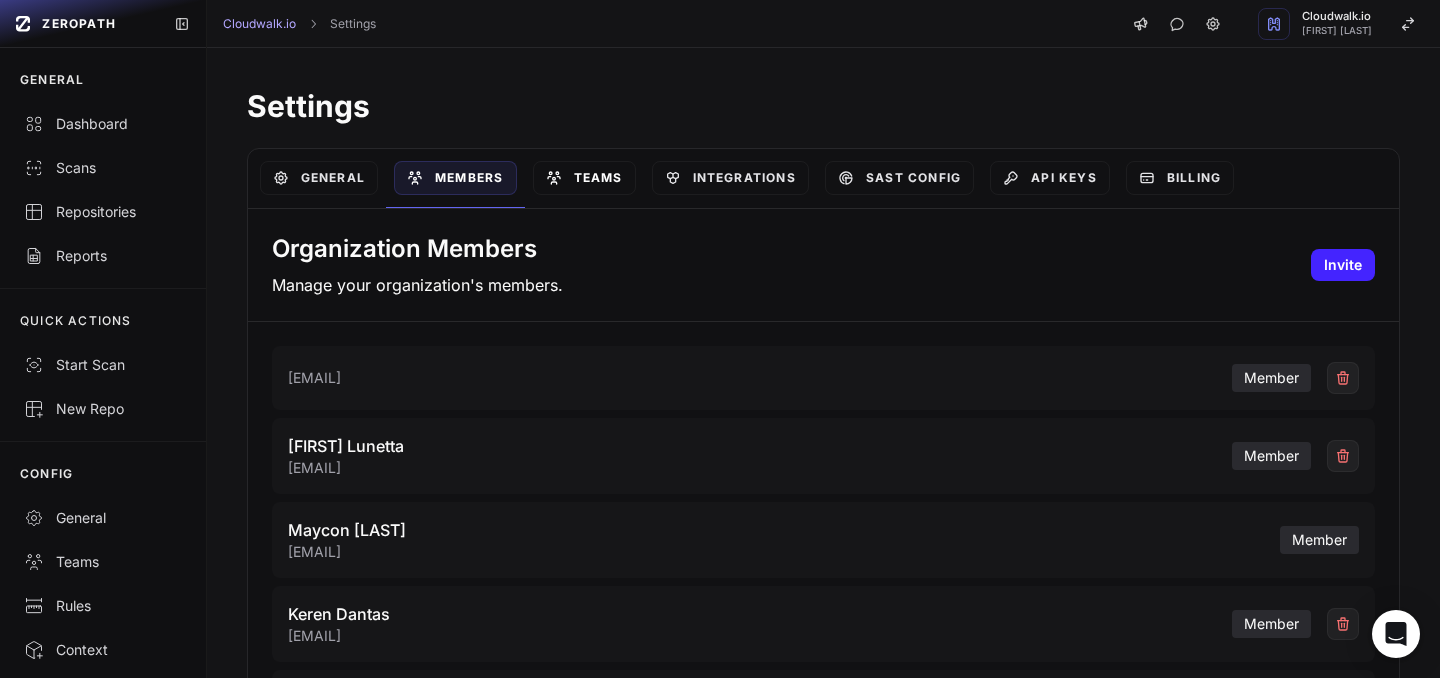 click on "Teams" at bounding box center [584, 178] 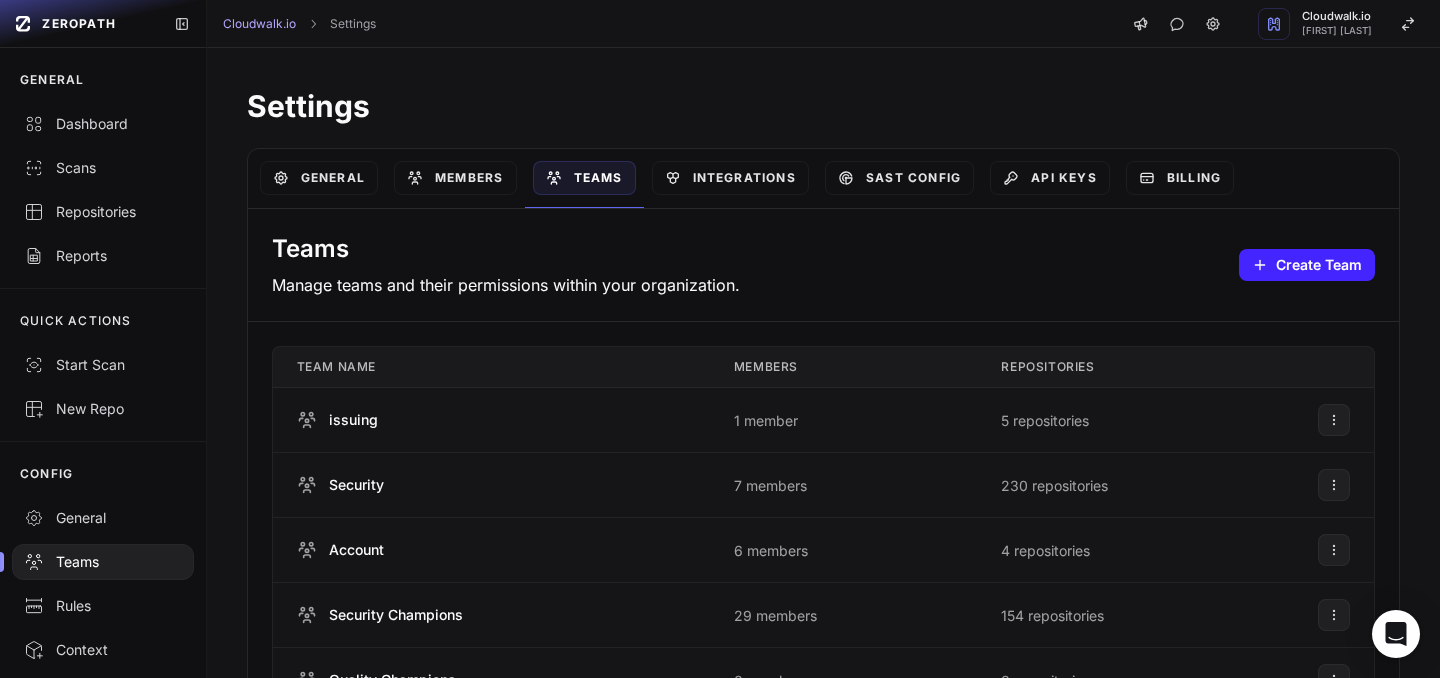 scroll, scrollTop: 445, scrollLeft: 0, axis: vertical 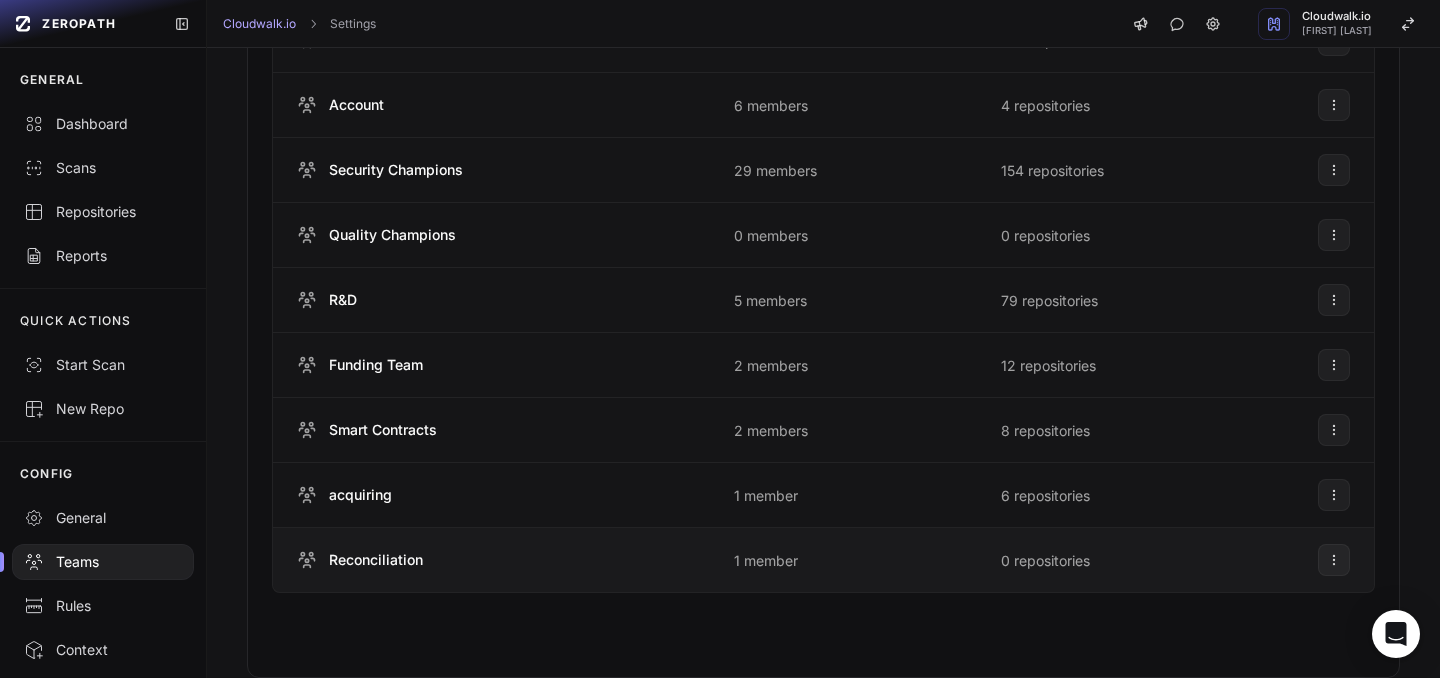 click on "Reconciliation" at bounding box center (491, 560) 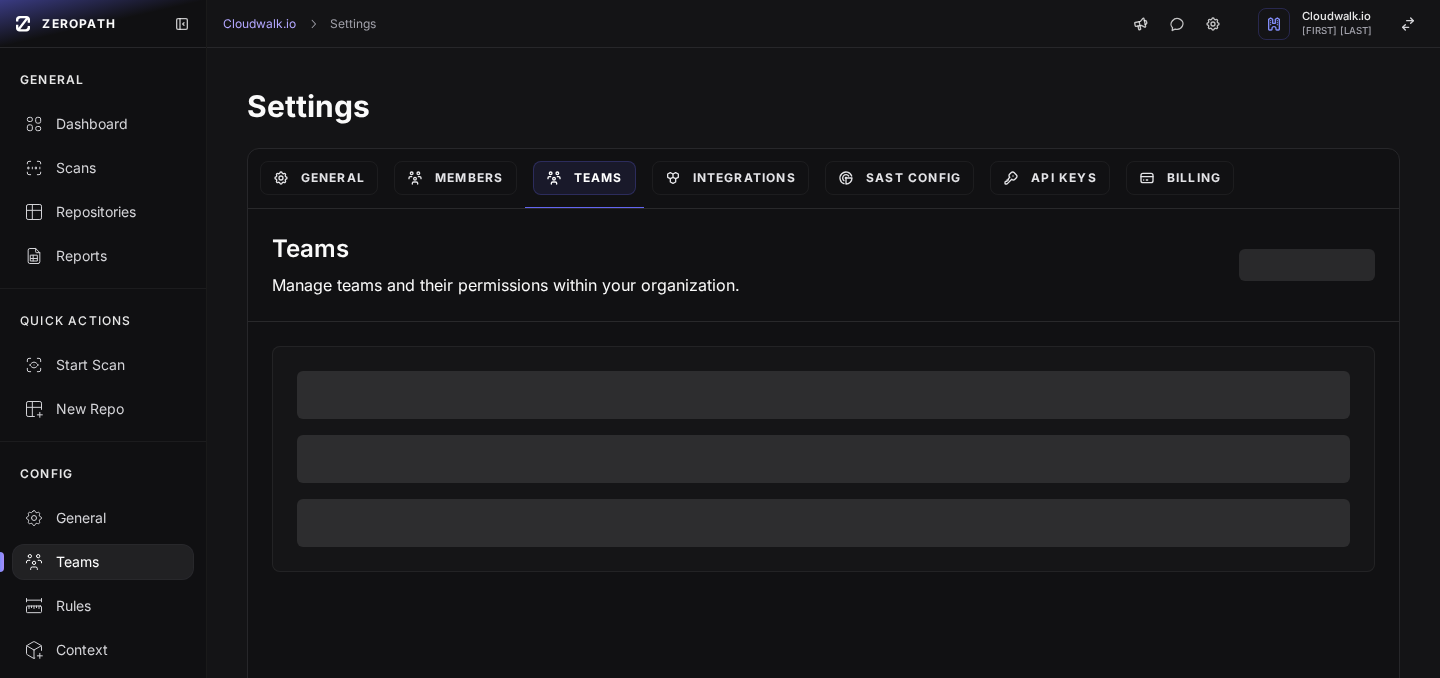 scroll, scrollTop: 0, scrollLeft: 0, axis: both 